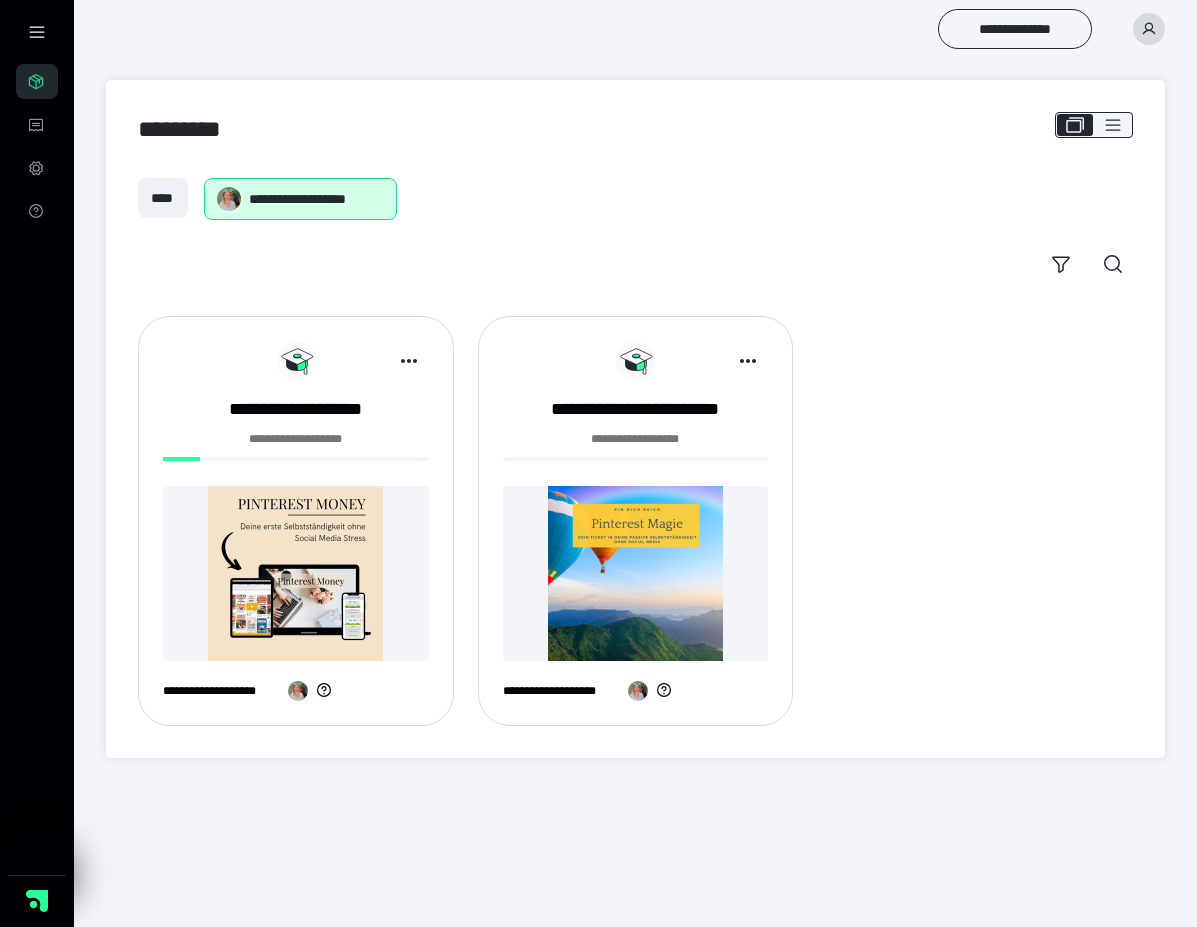 scroll, scrollTop: 0, scrollLeft: 0, axis: both 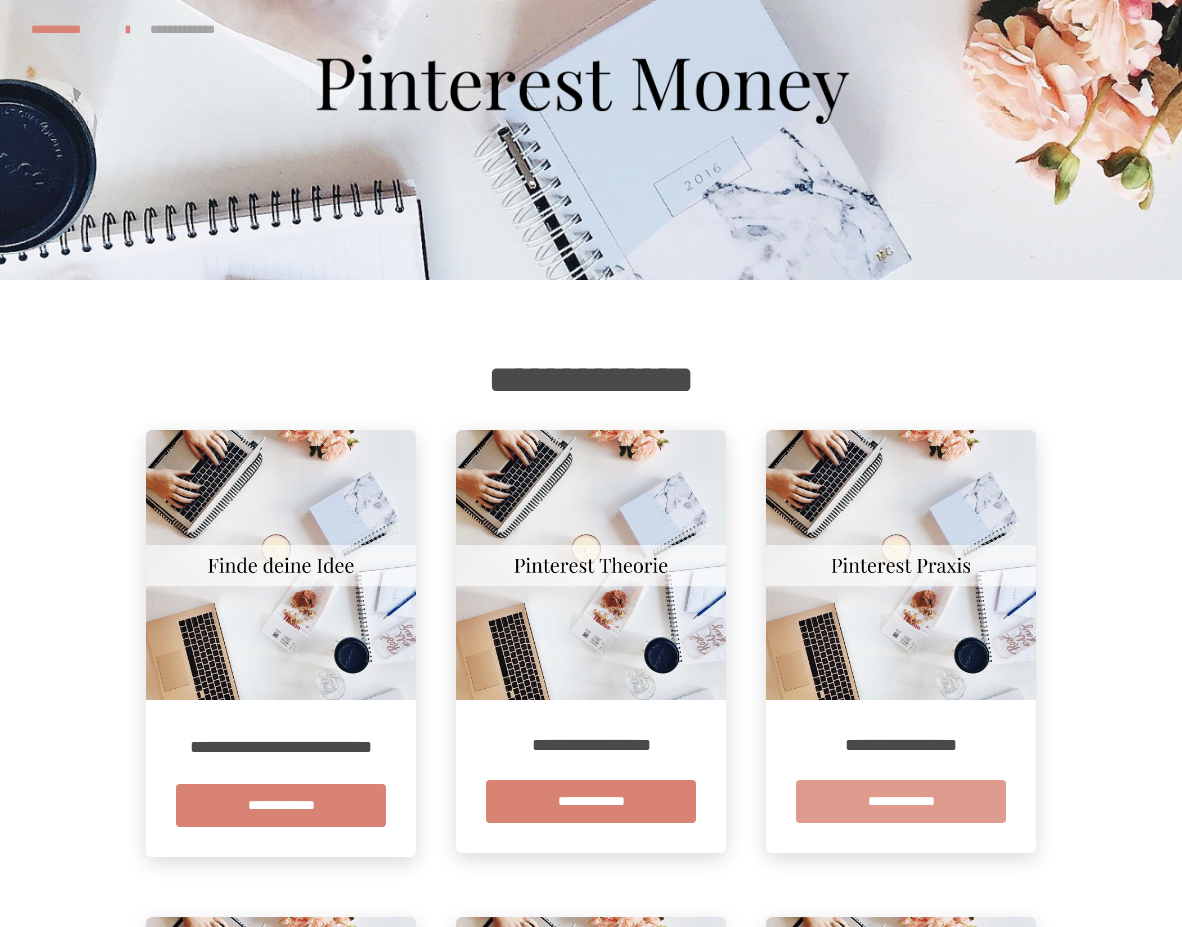 click on "**********" at bounding box center [901, 801] 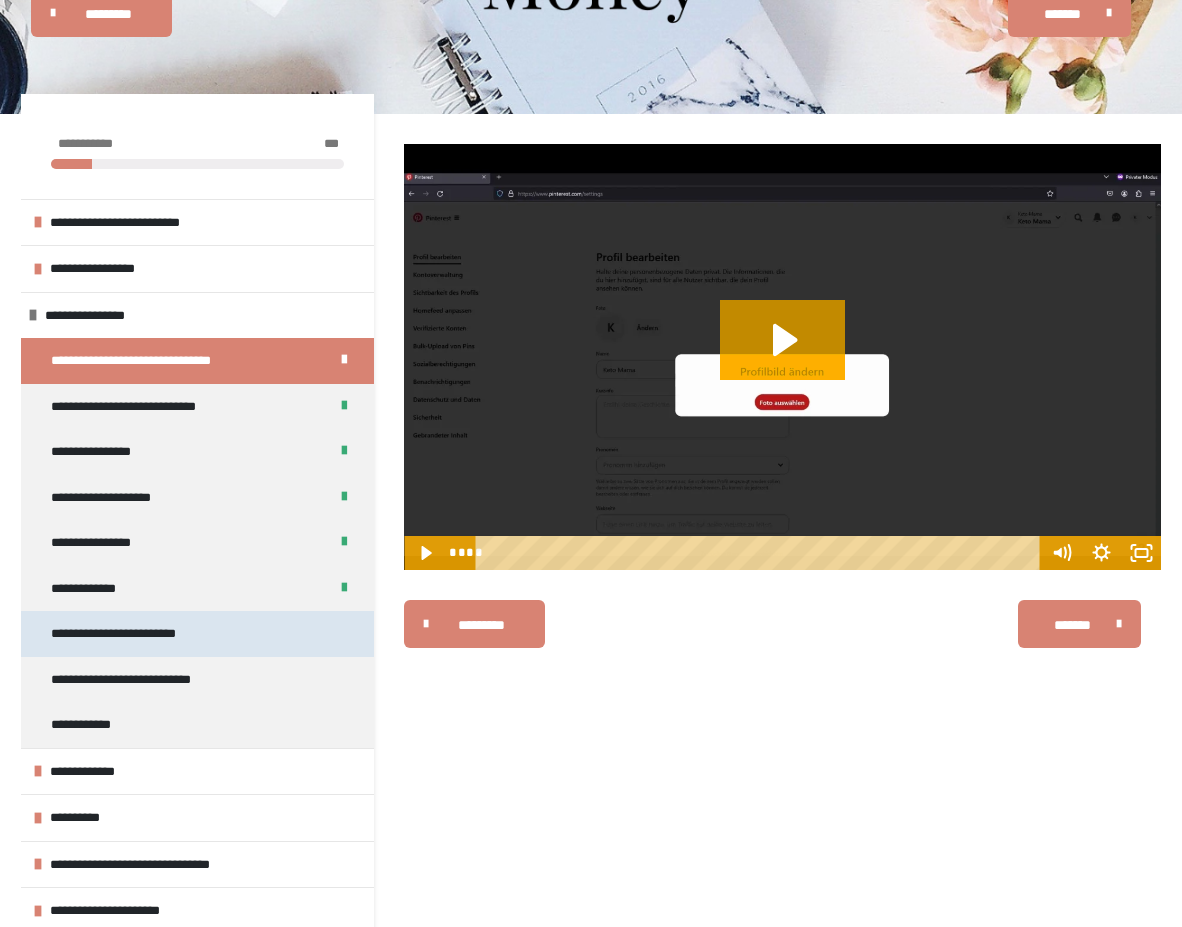 scroll, scrollTop: 200, scrollLeft: 0, axis: vertical 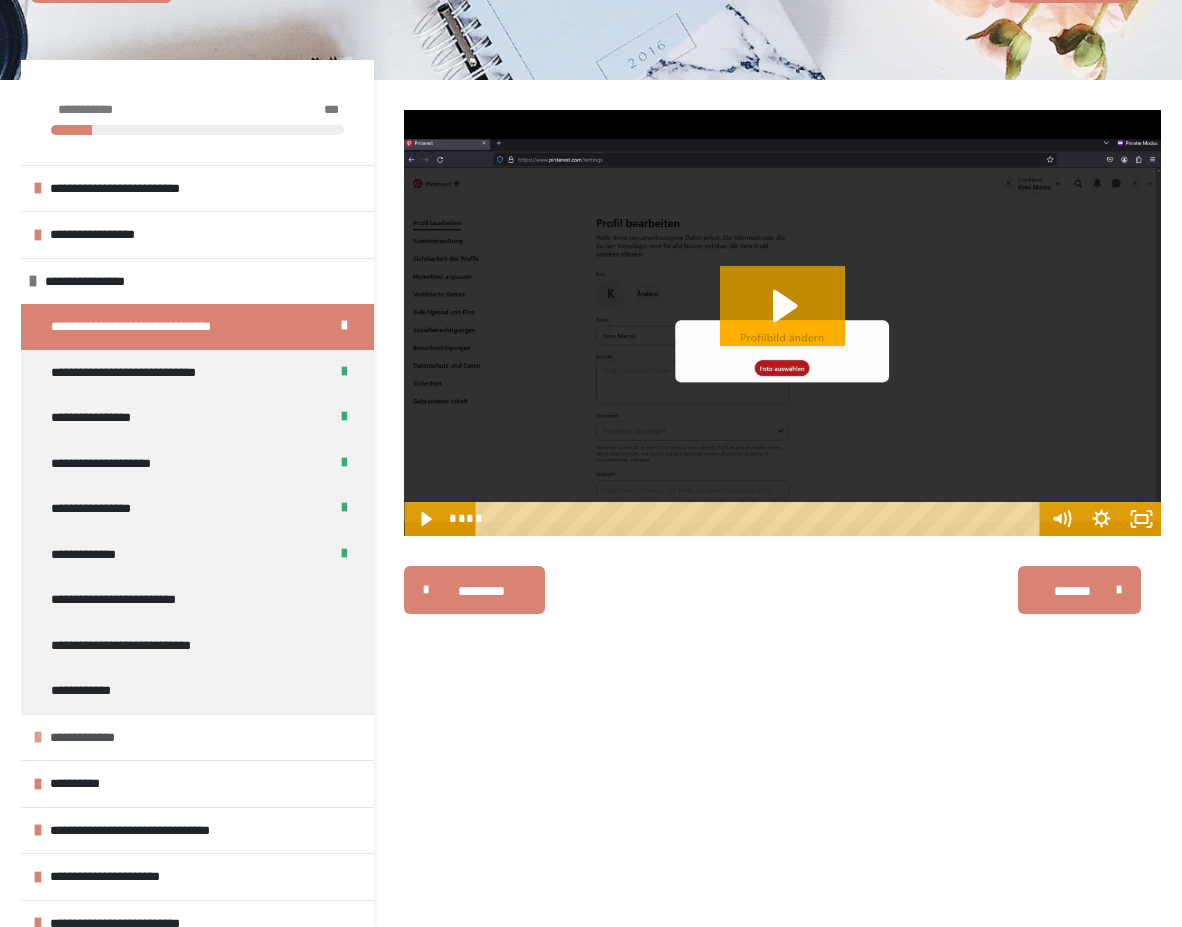 click on "**********" at bounding box center [197, 737] 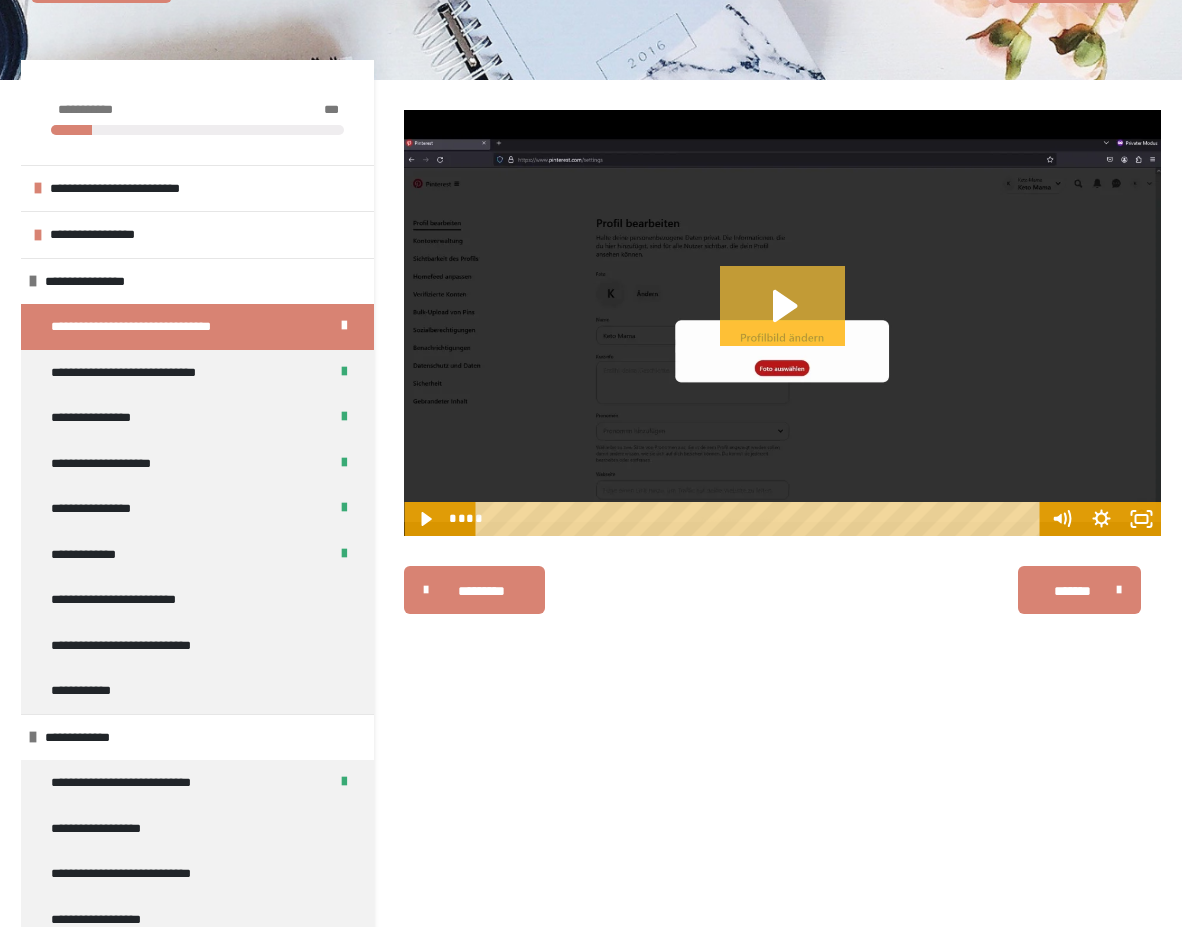 click 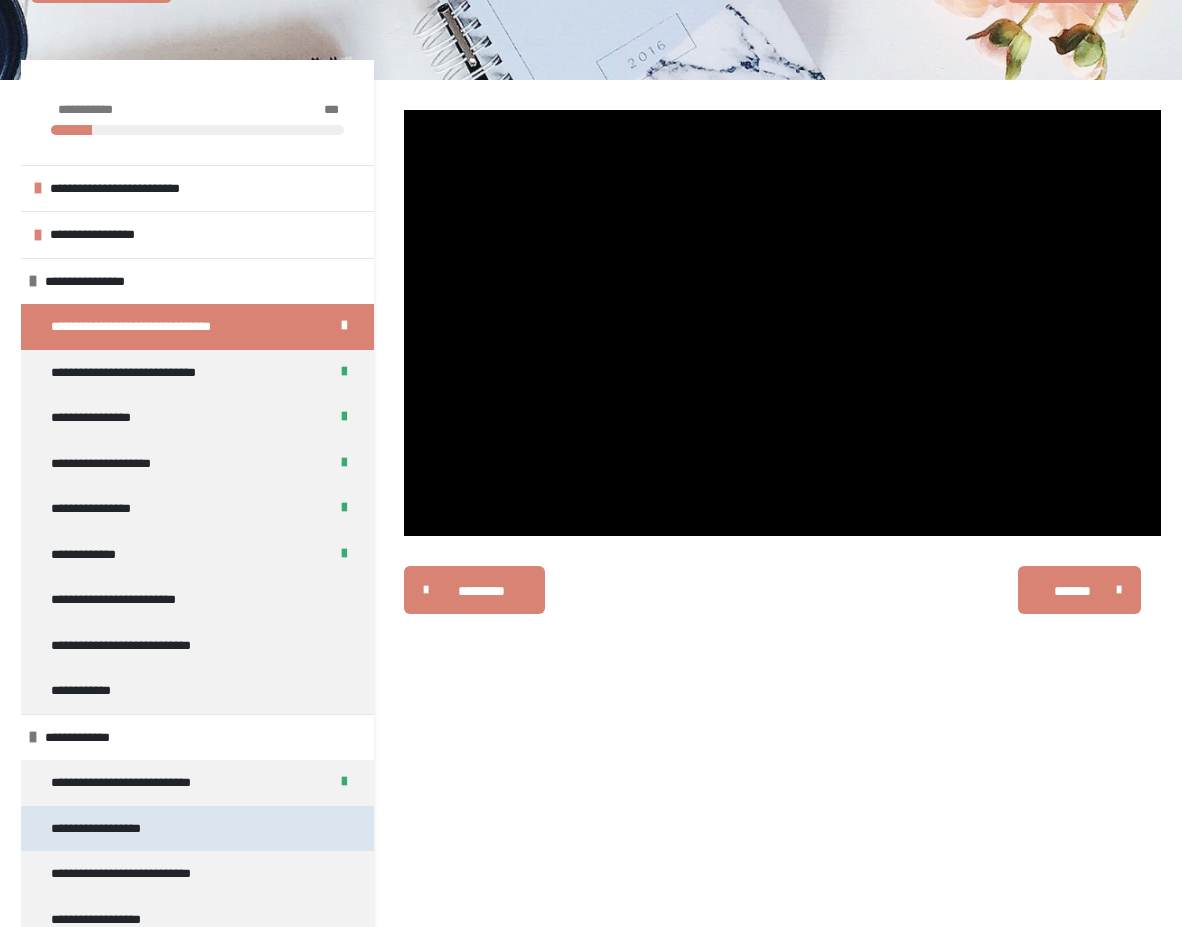 click on "**********" at bounding box center [197, 829] 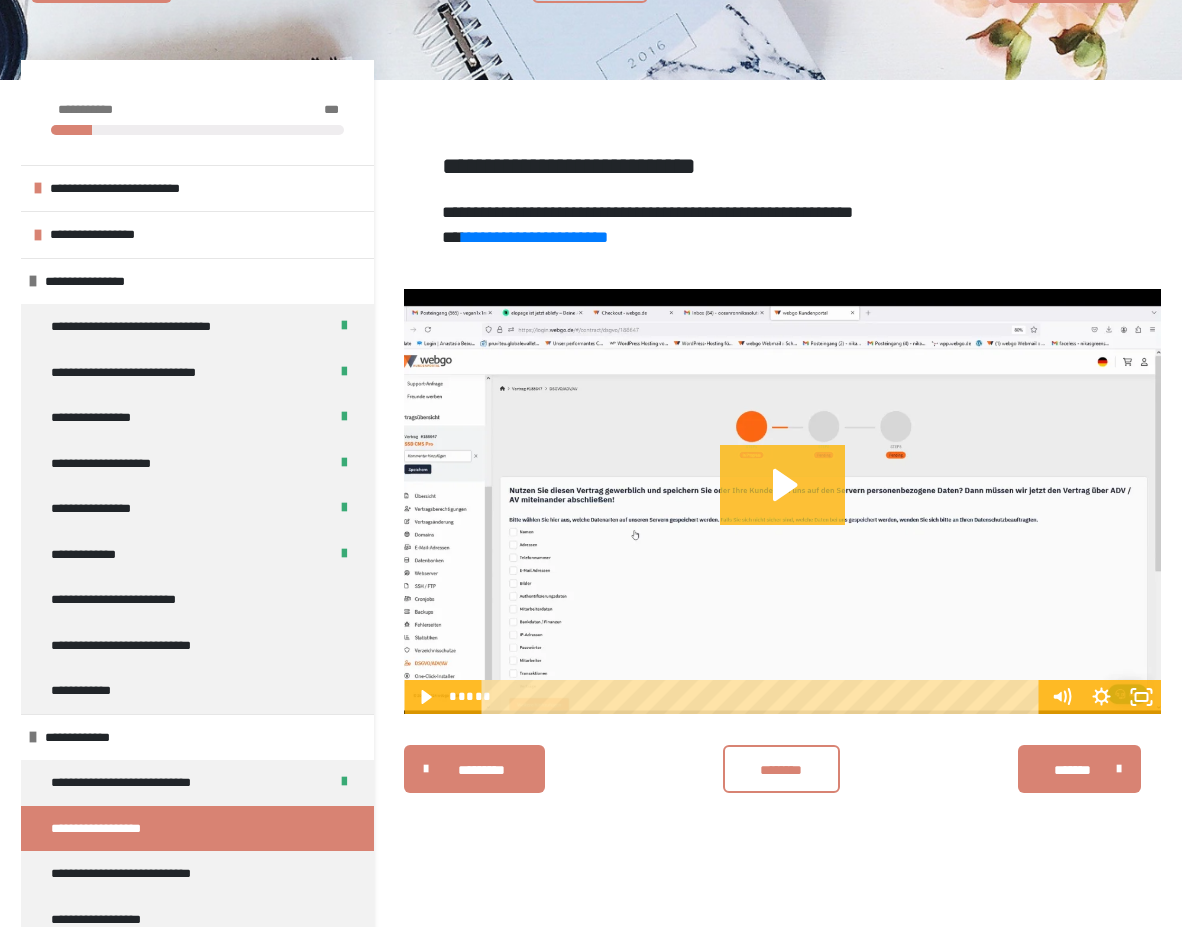 click 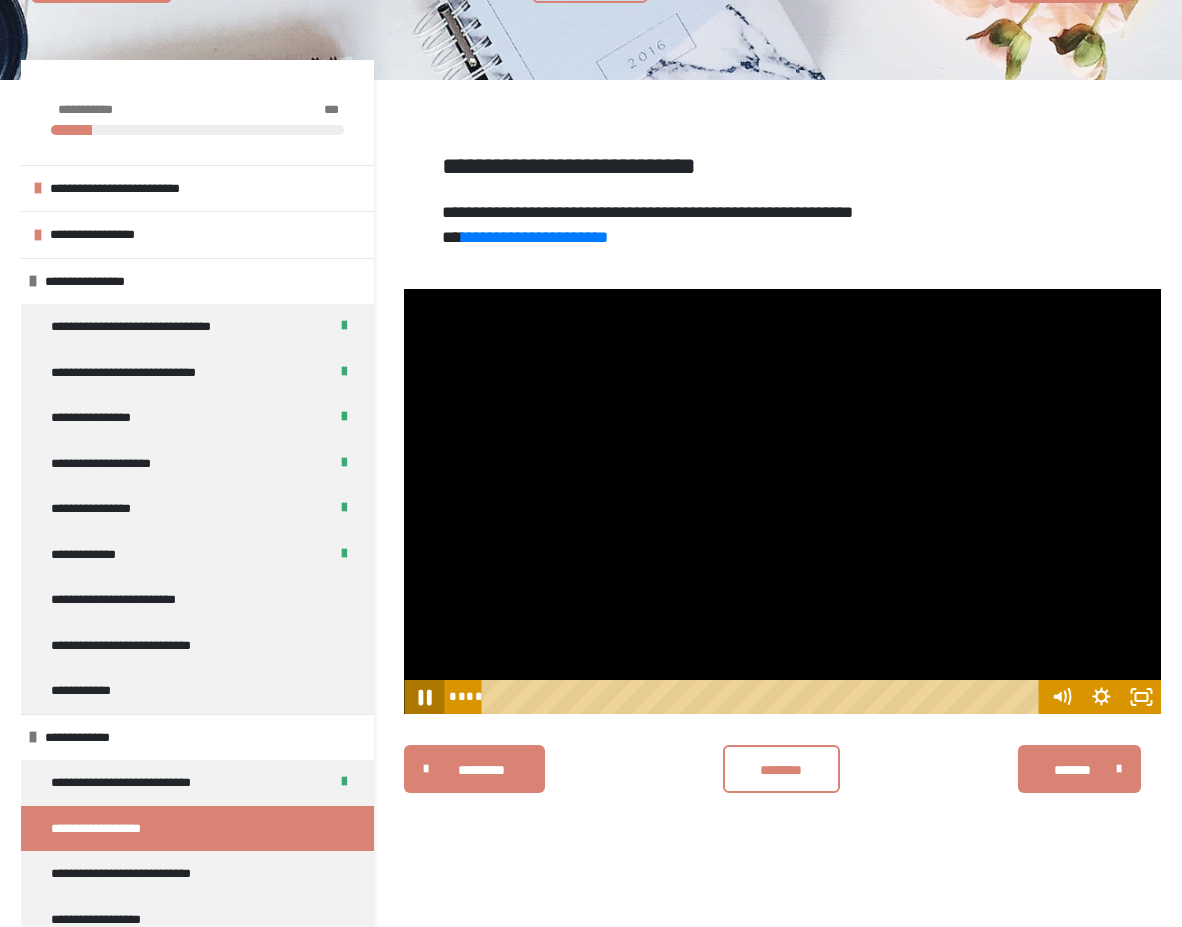 click 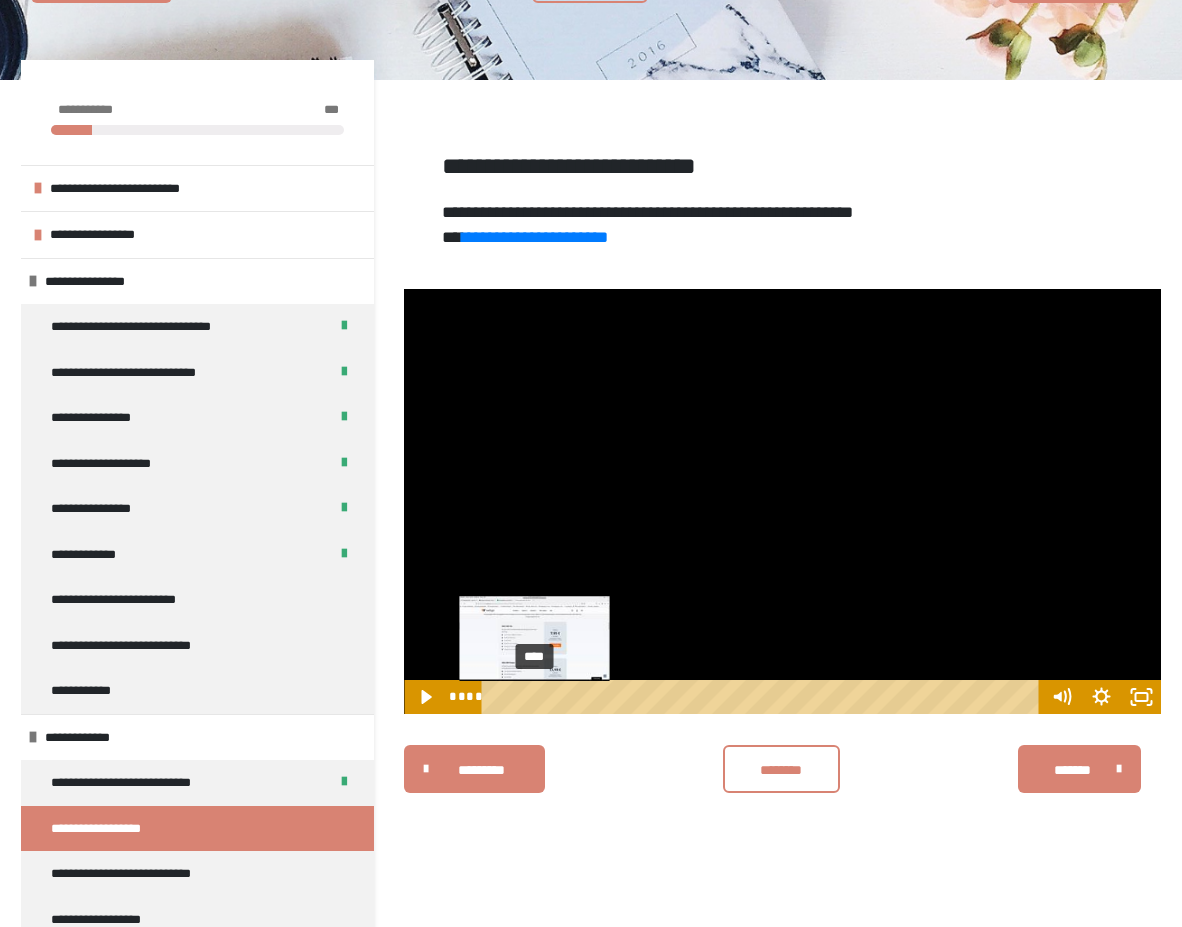 click on "****" at bounding box center (764, 697) 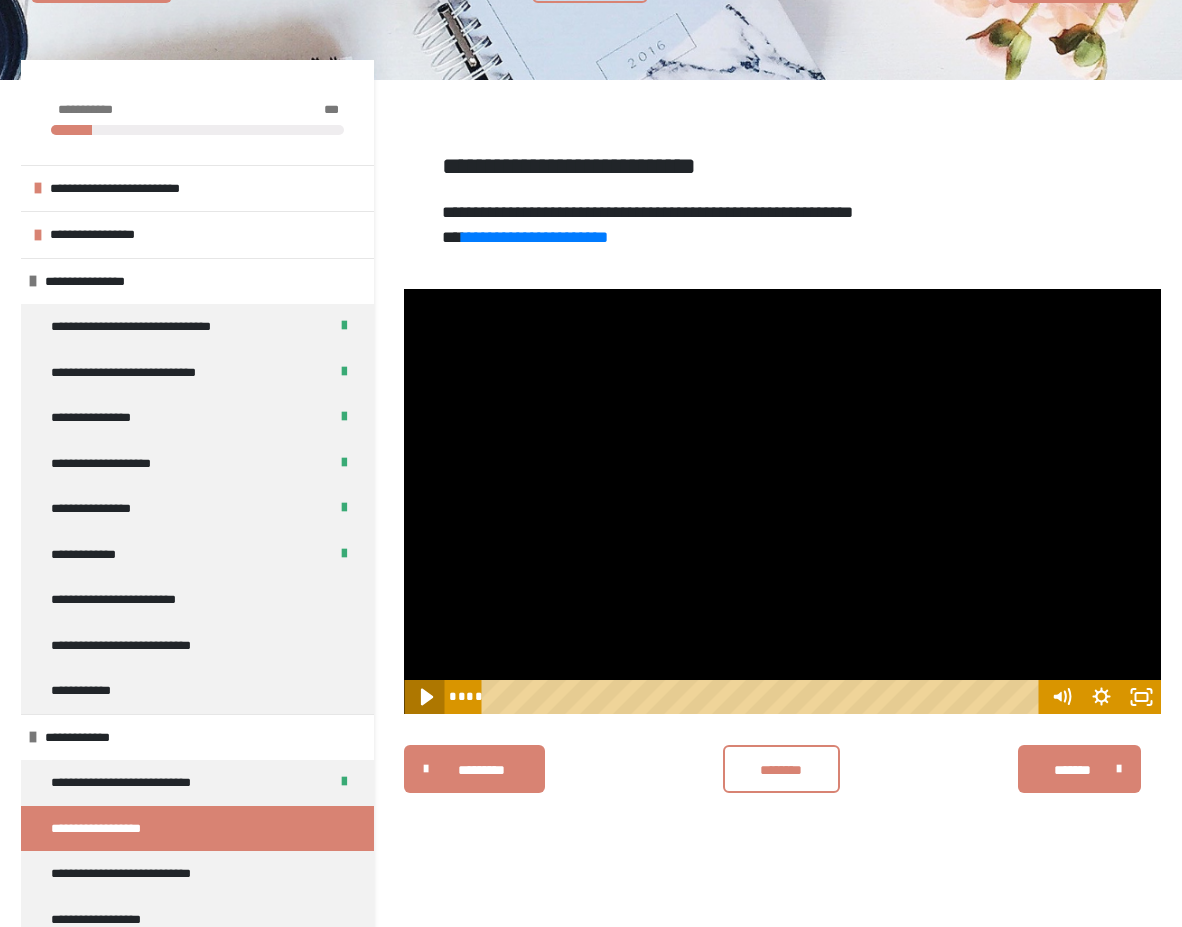click 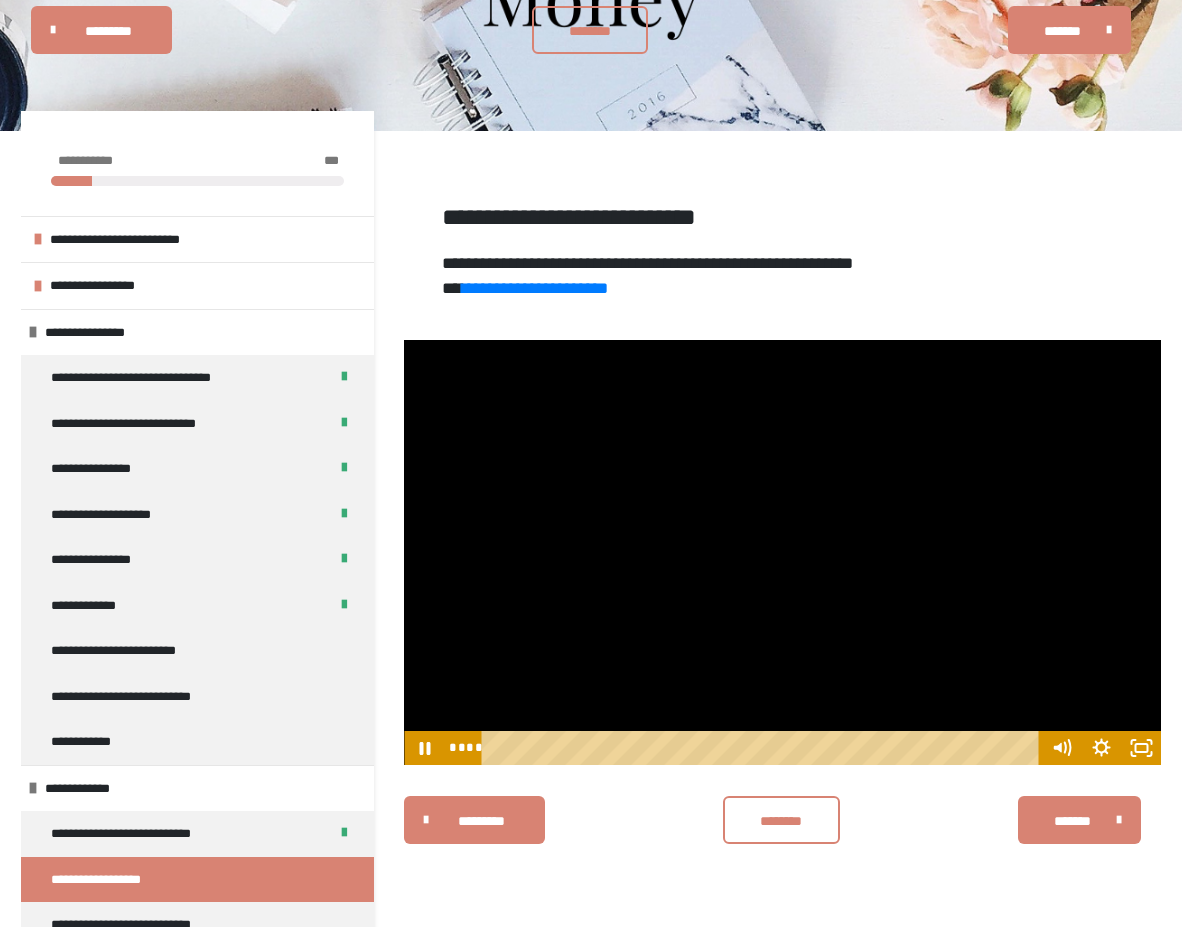 scroll, scrollTop: 140, scrollLeft: 0, axis: vertical 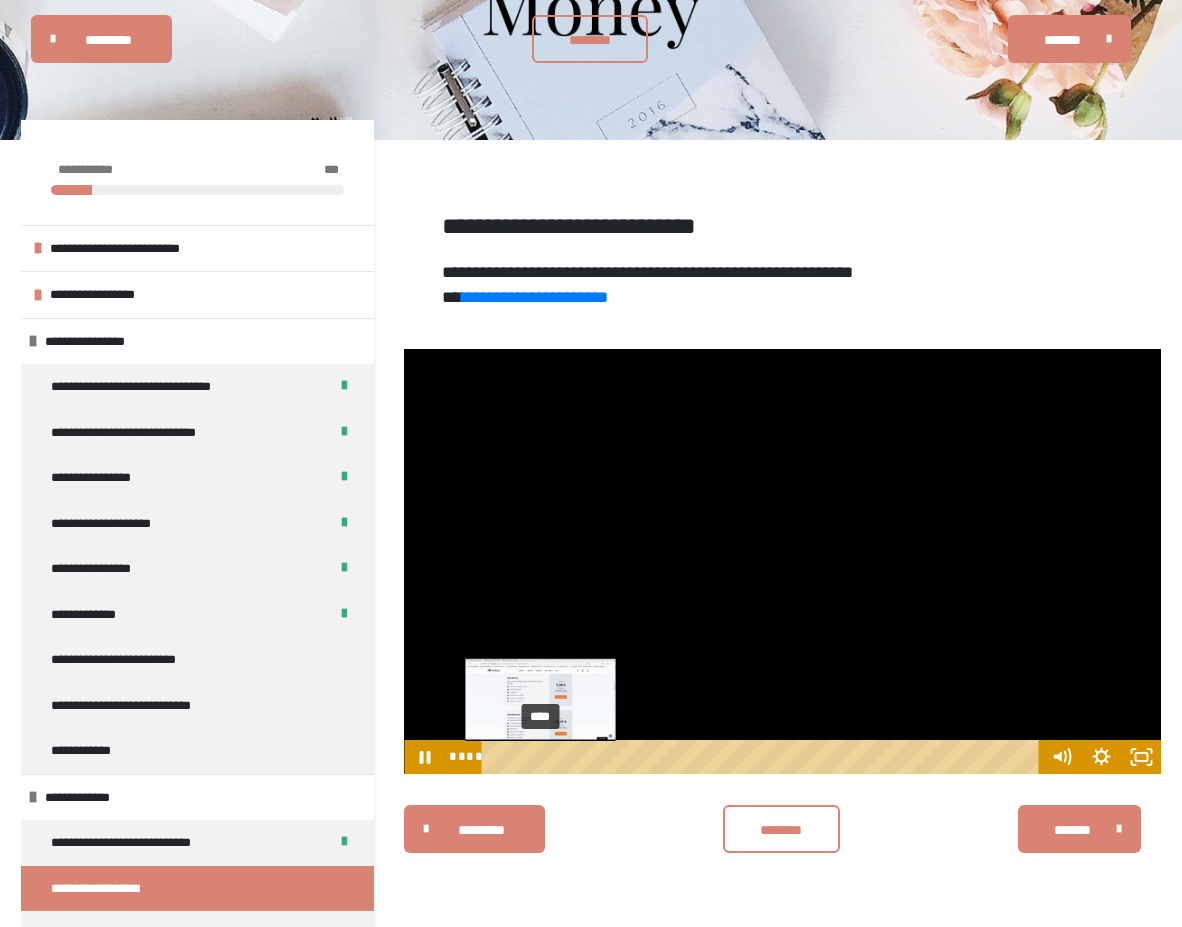 click on "****" at bounding box center (764, 757) 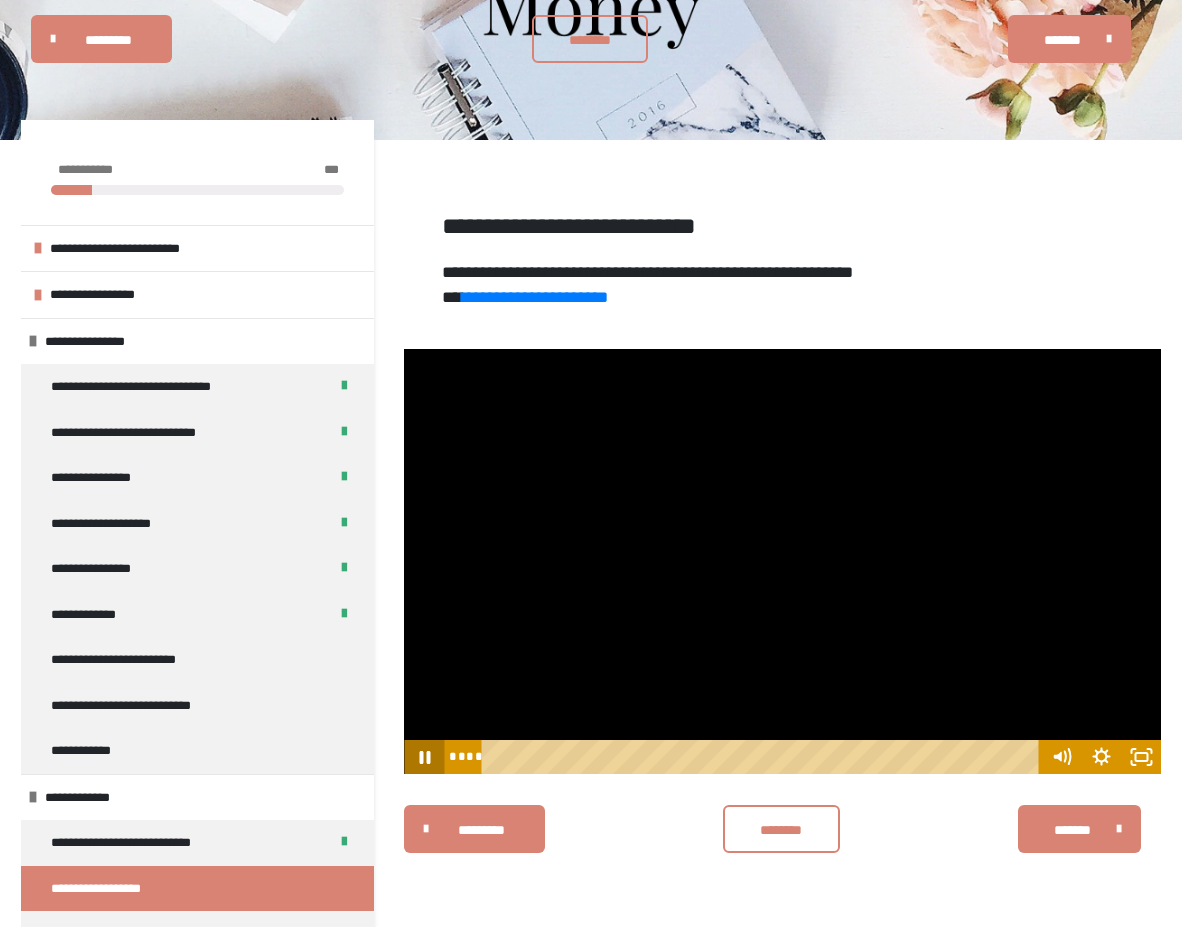 click 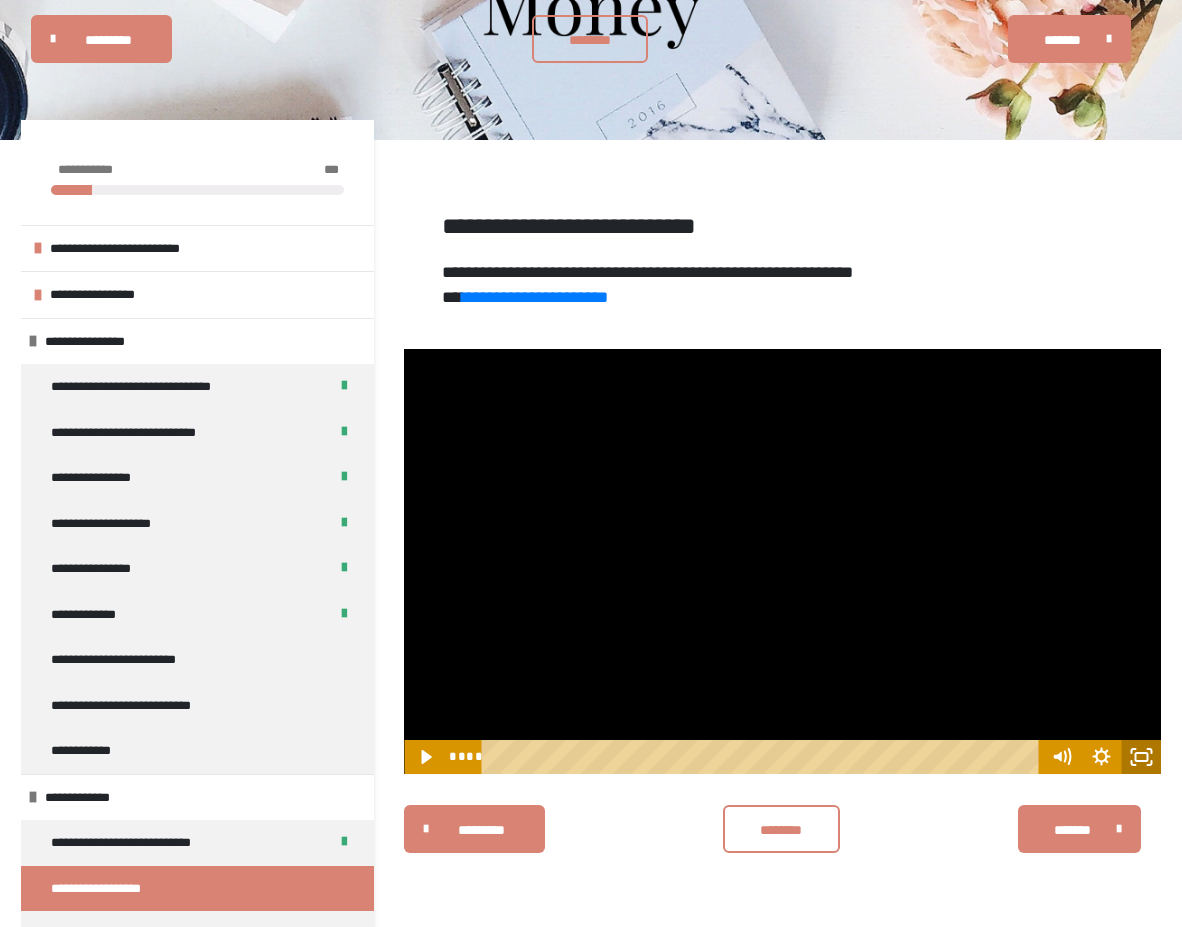 click 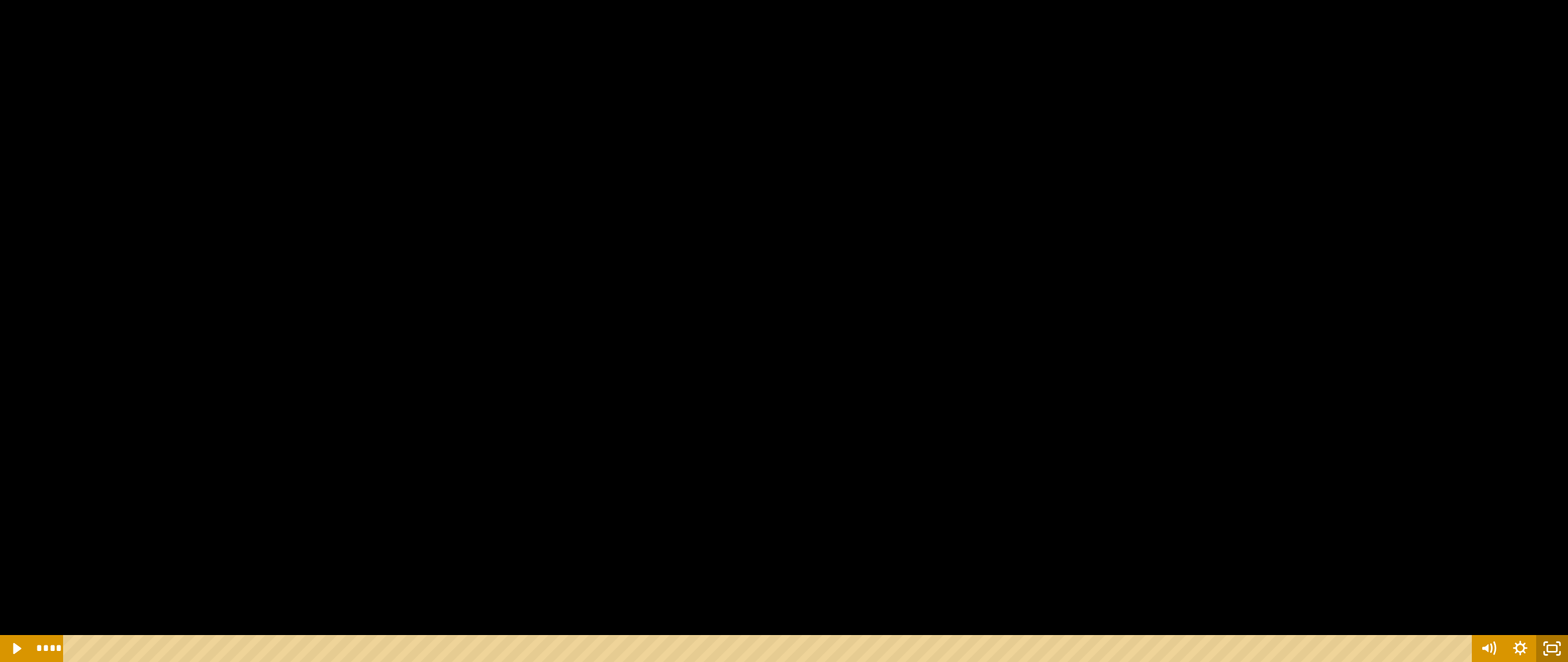 click 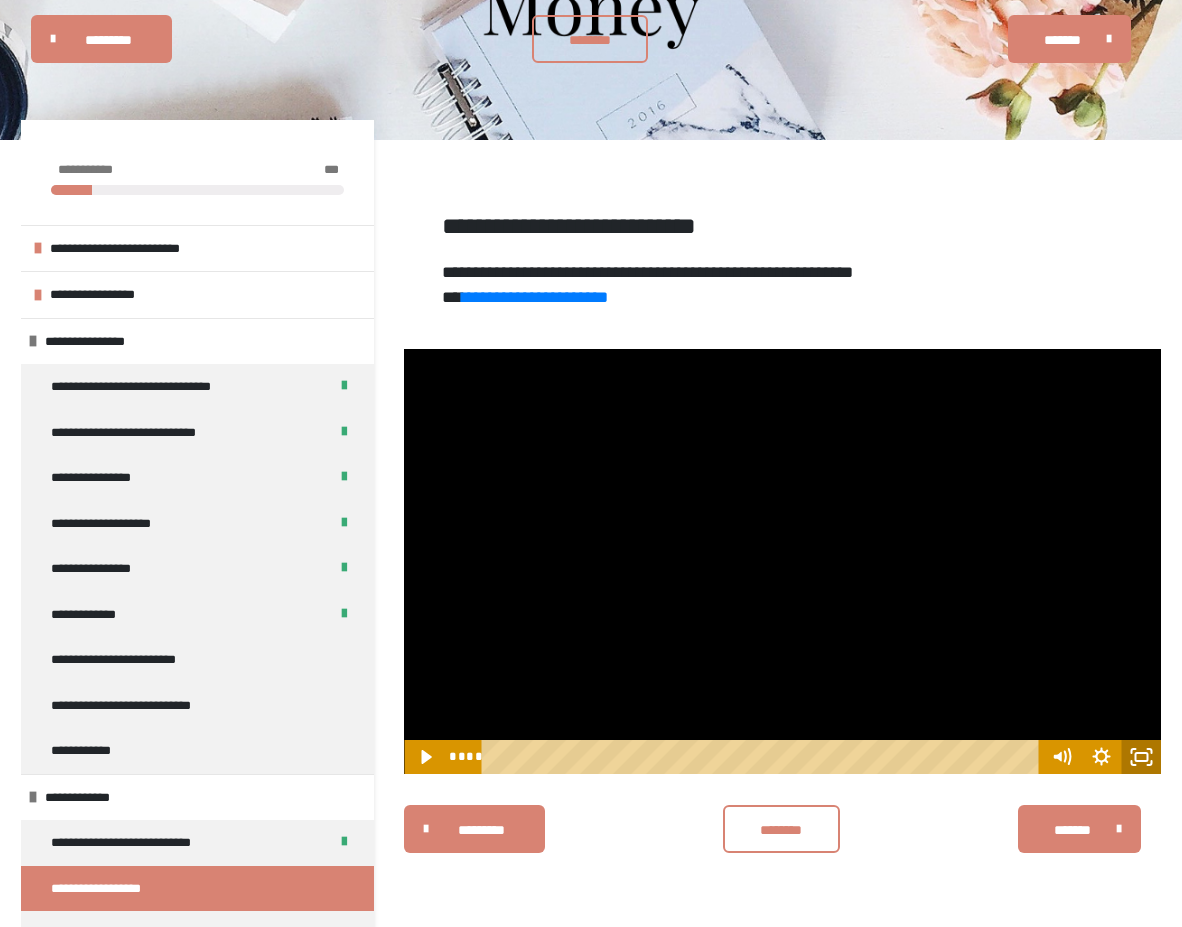 drag, startPoint x: 1136, startPoint y: 761, endPoint x: 1137, endPoint y: 771, distance: 10.049875 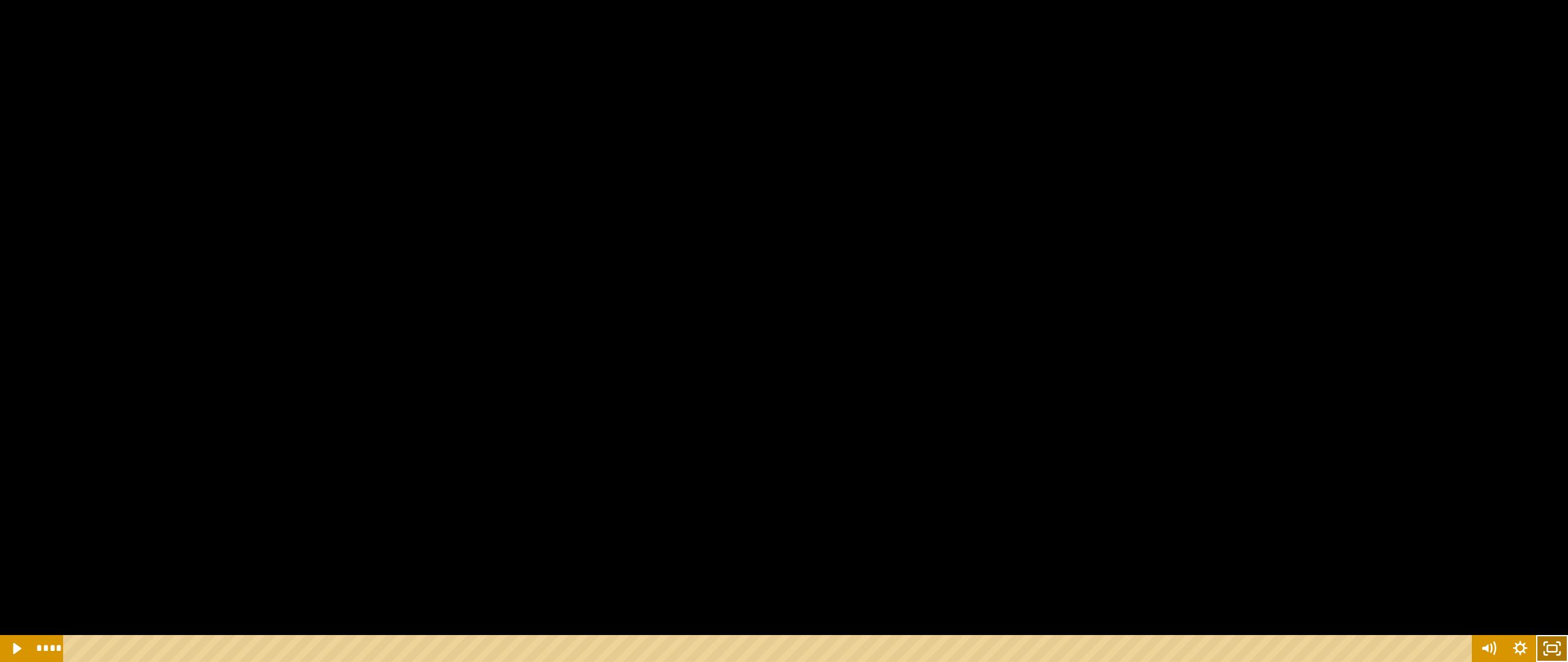 click 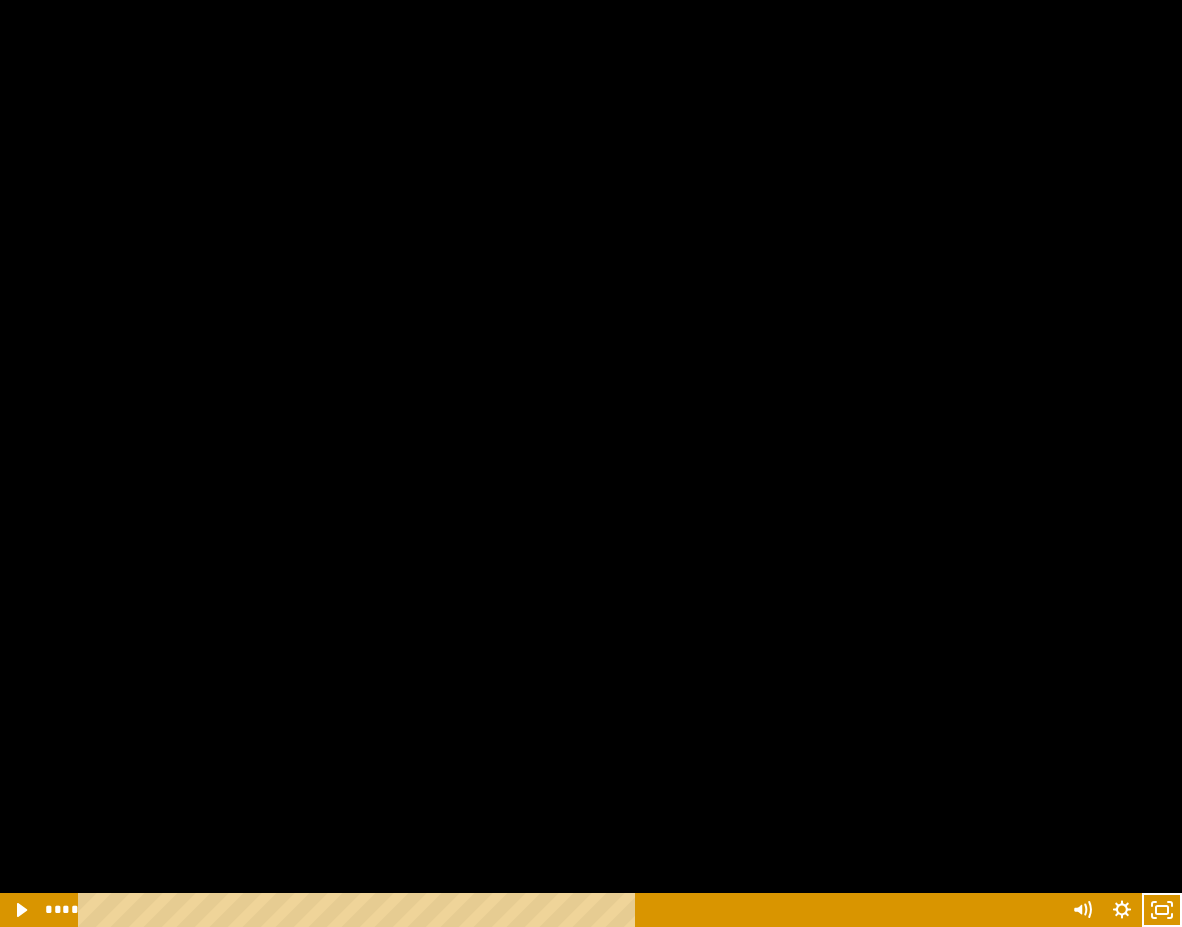 scroll, scrollTop: 340, scrollLeft: 0, axis: vertical 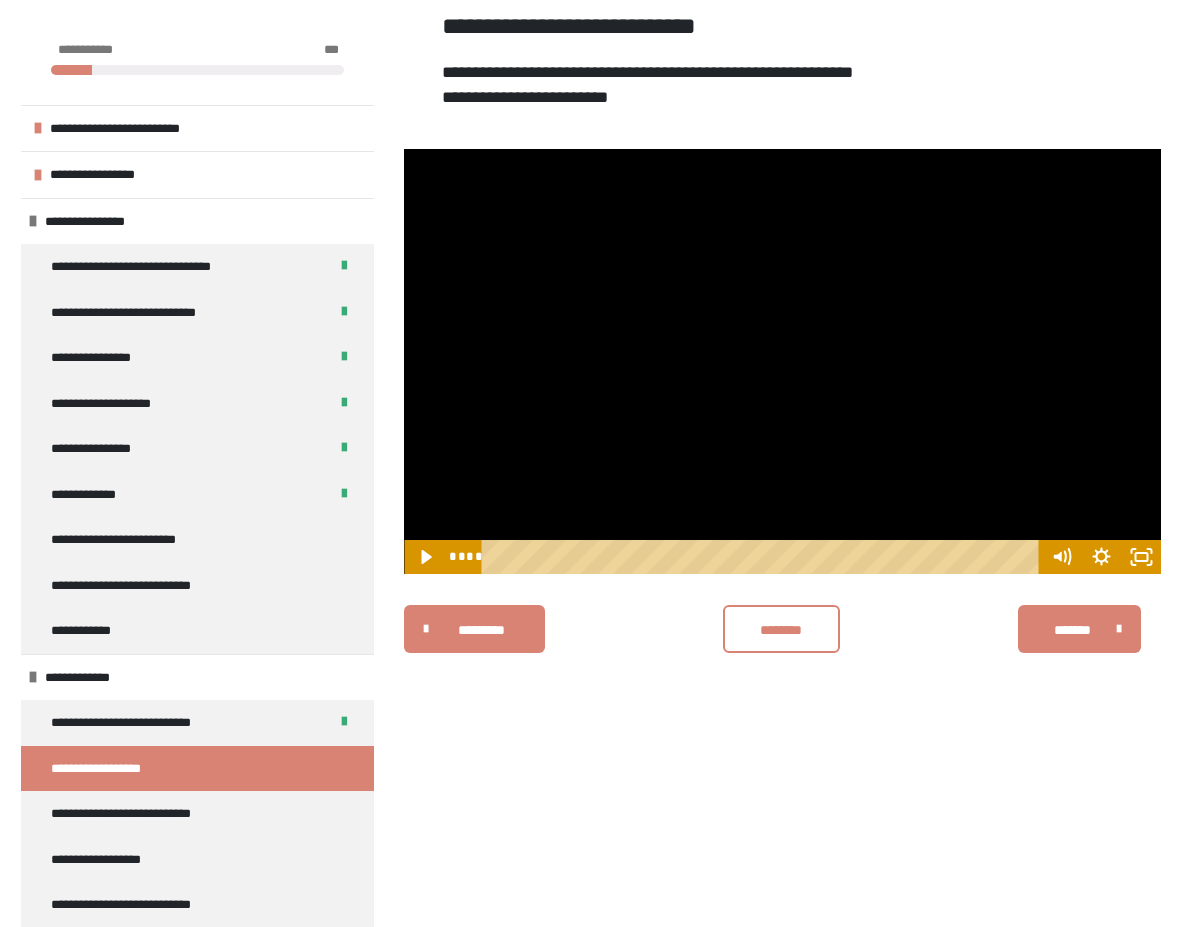 click on "**********" at bounding box center [535, 97] 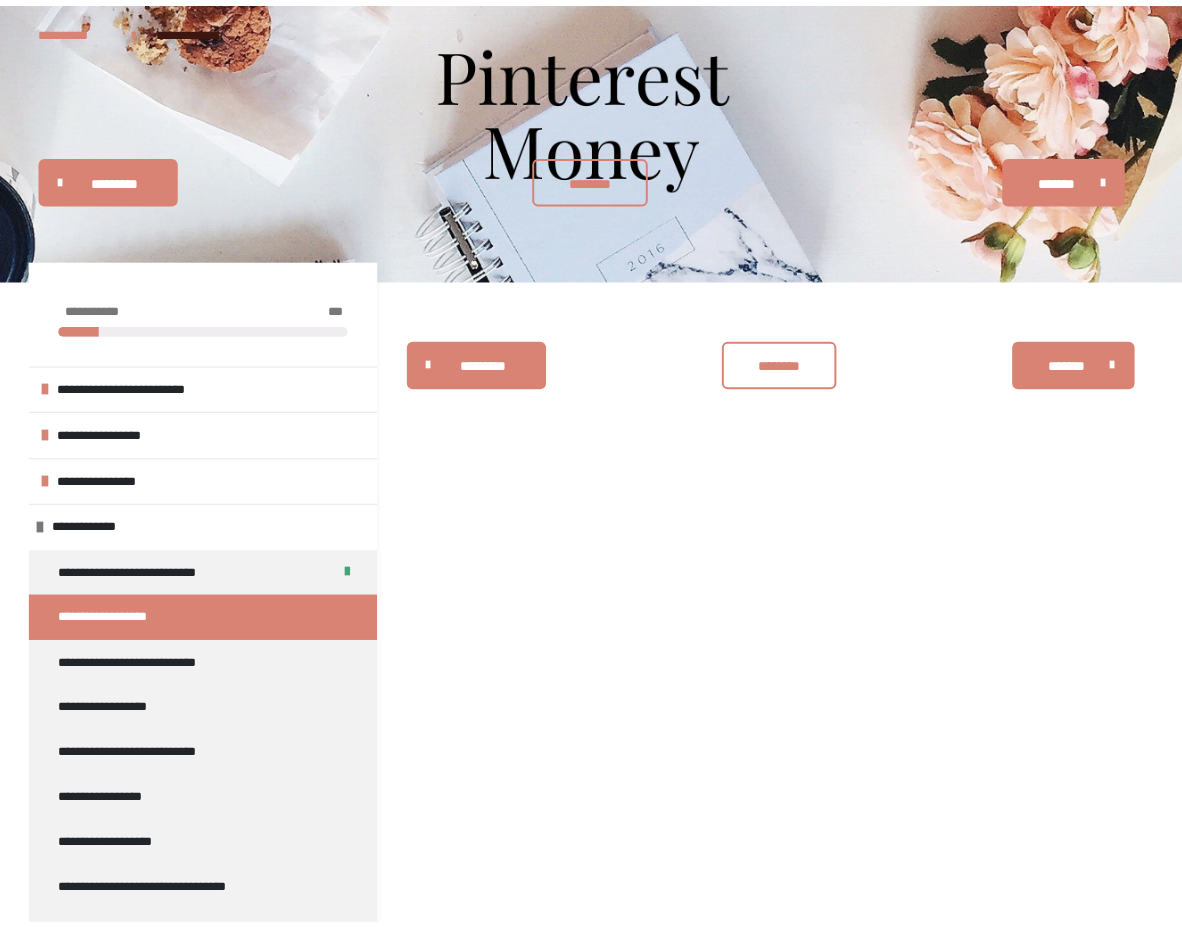 scroll, scrollTop: 0, scrollLeft: 0, axis: both 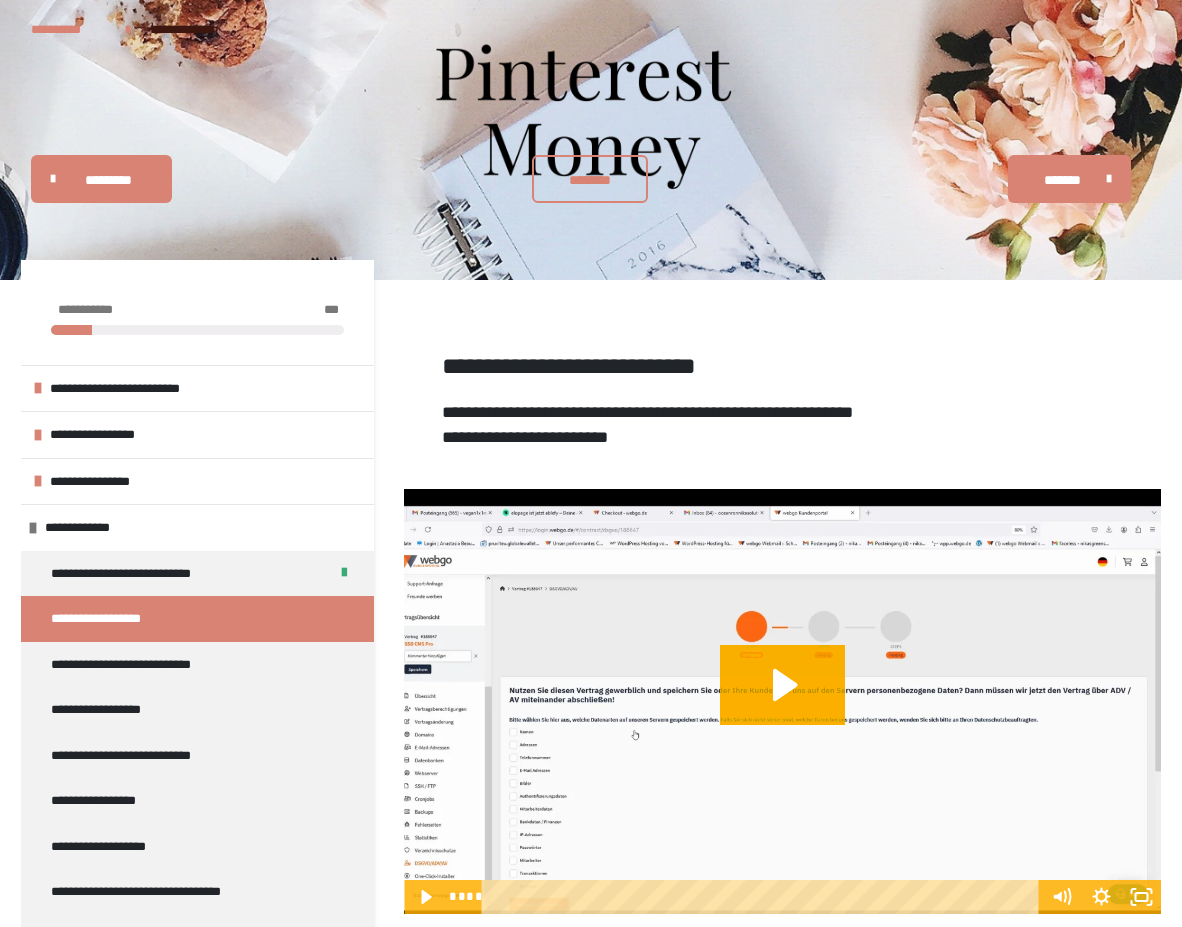 click on "**********" at bounding box center (535, 437) 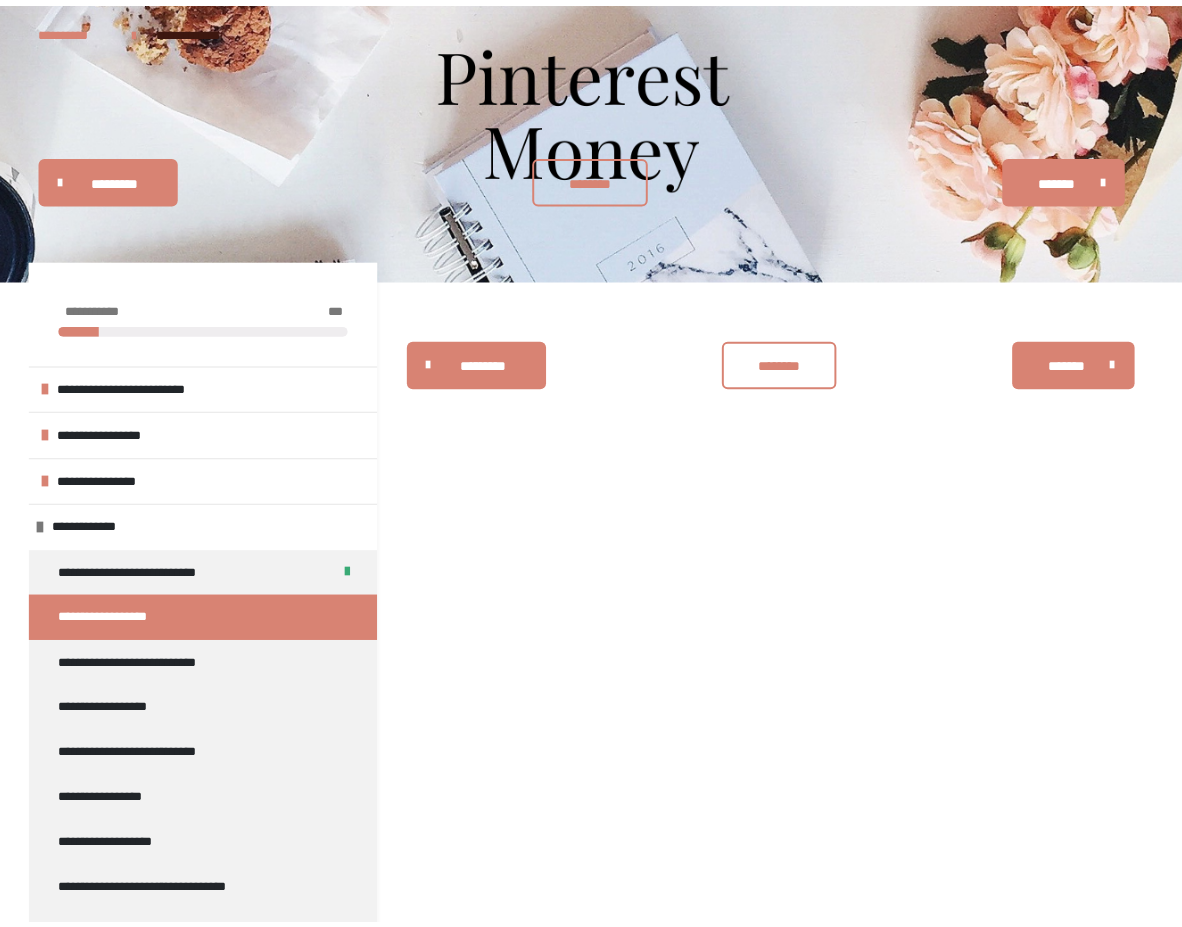 scroll, scrollTop: 0, scrollLeft: 0, axis: both 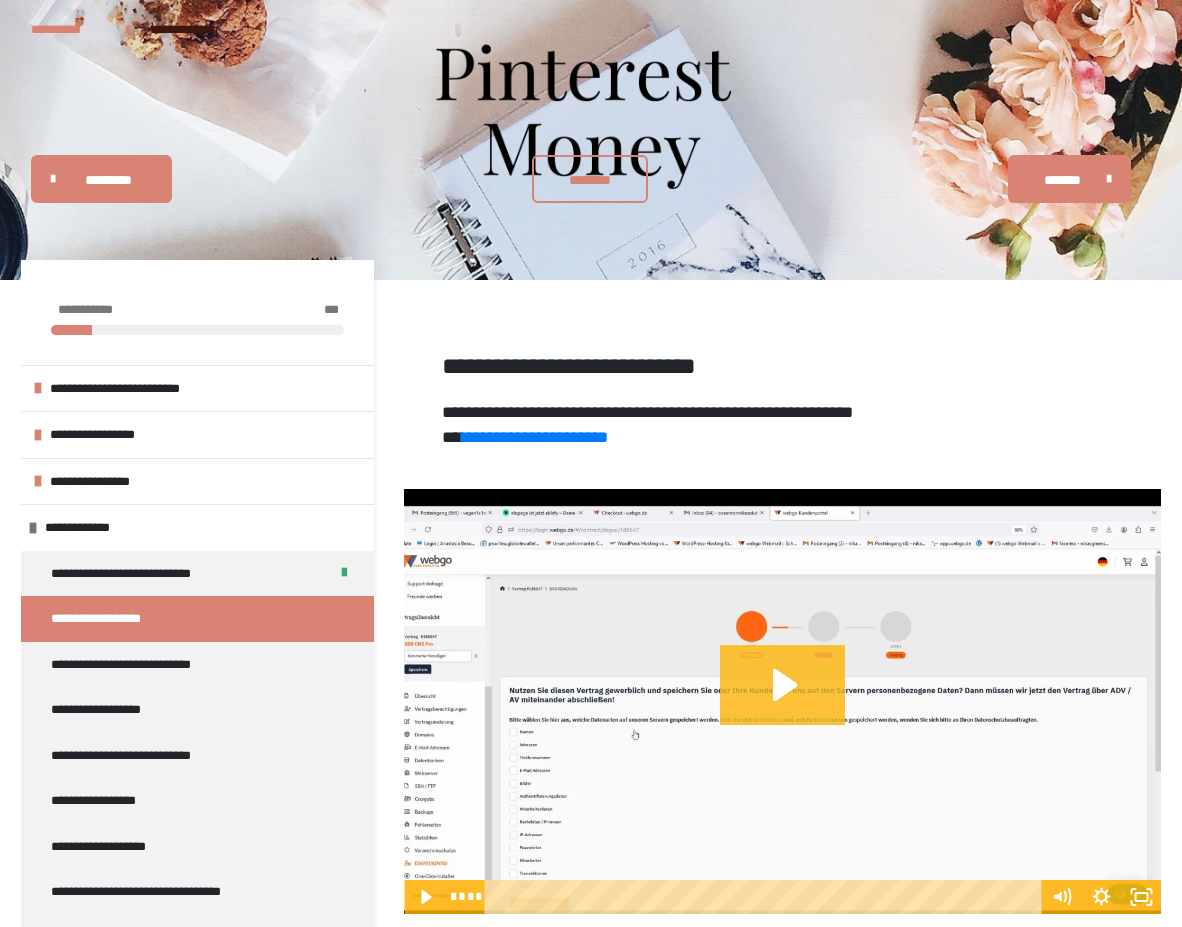 click 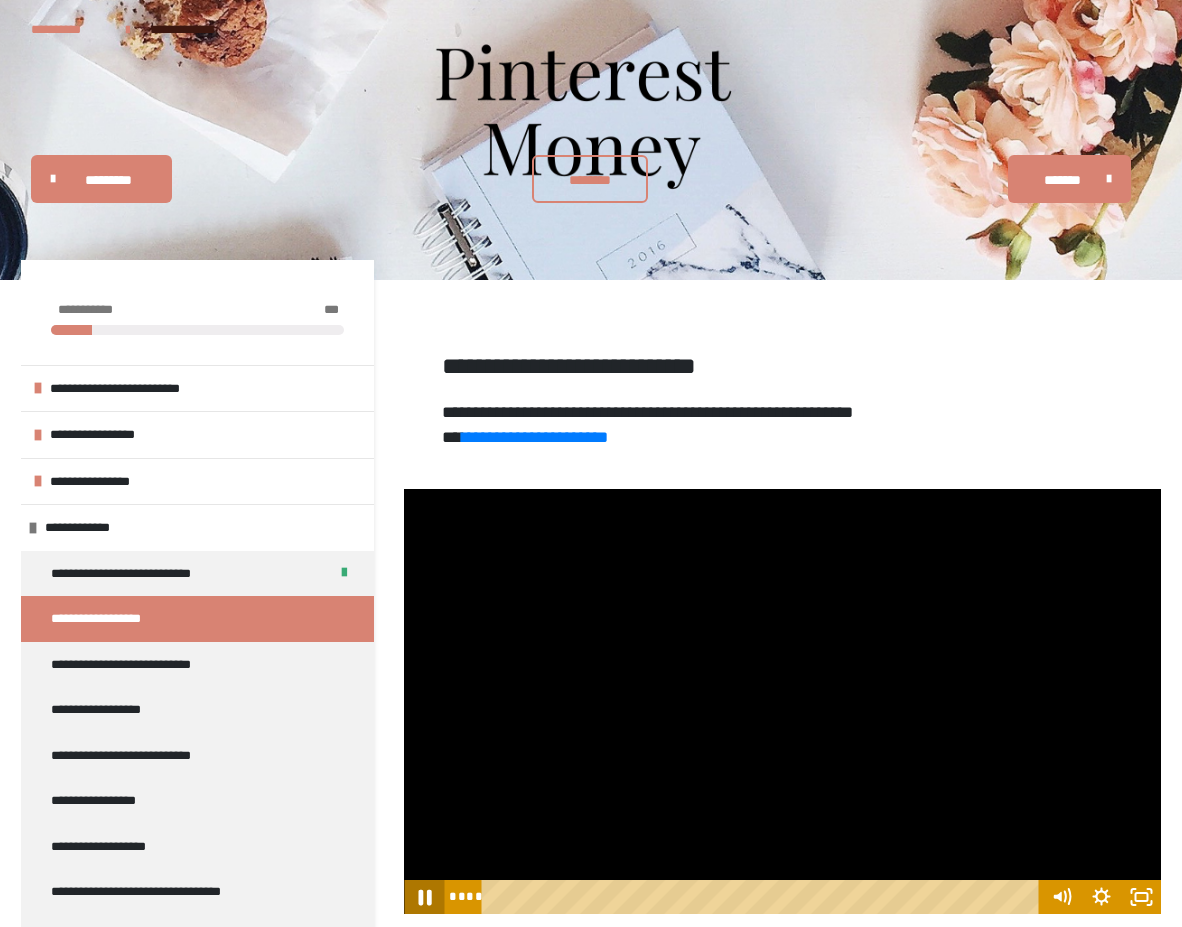 click 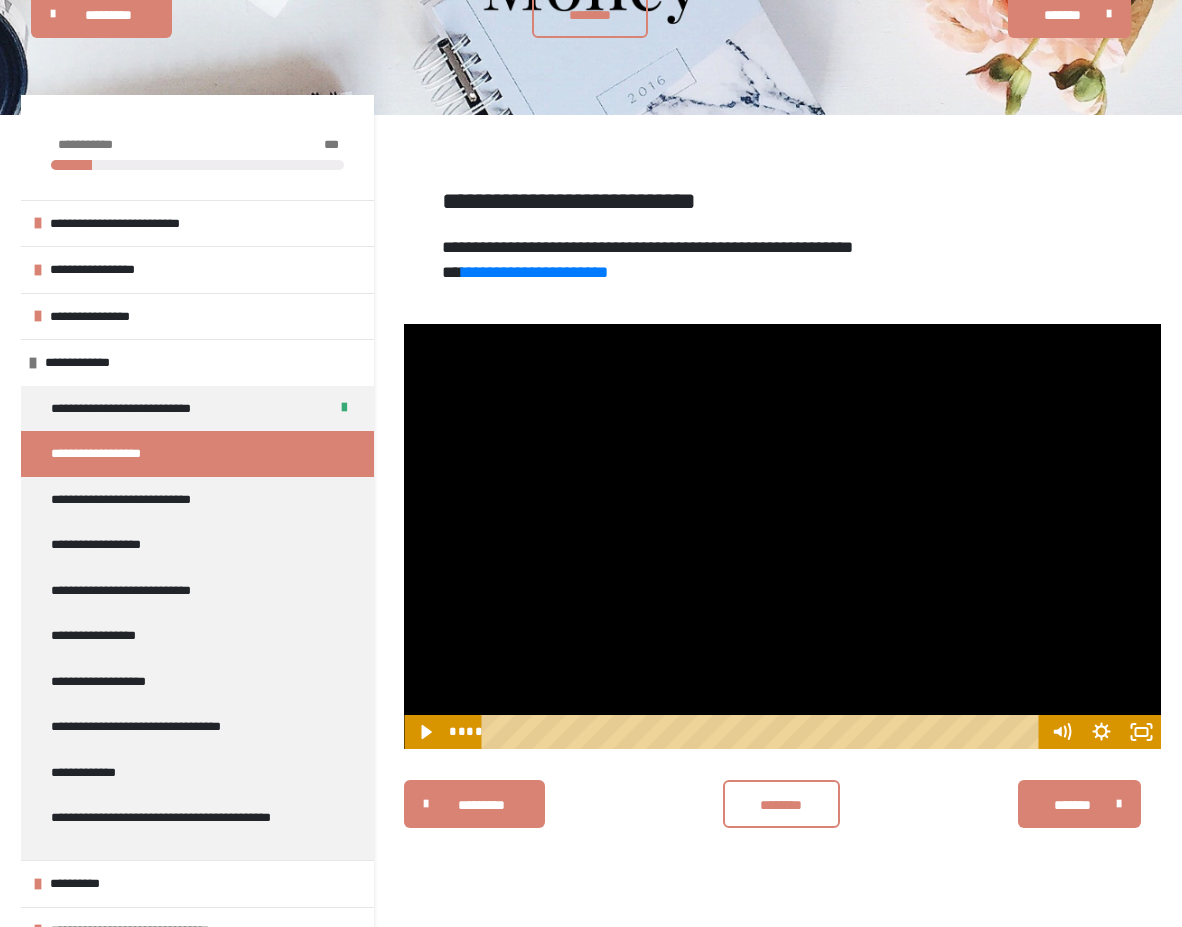 scroll, scrollTop: 200, scrollLeft: 0, axis: vertical 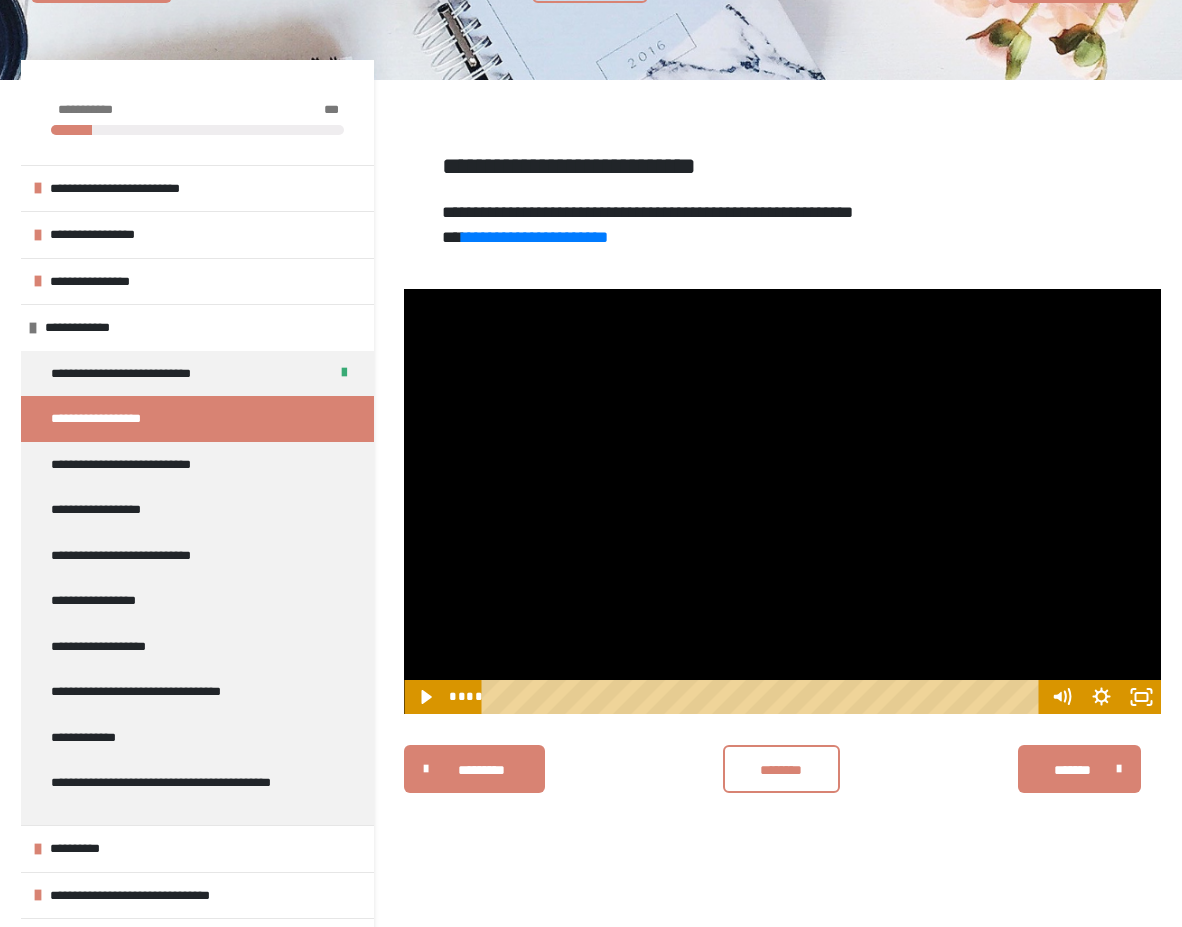 click at bounding box center [764, 697] 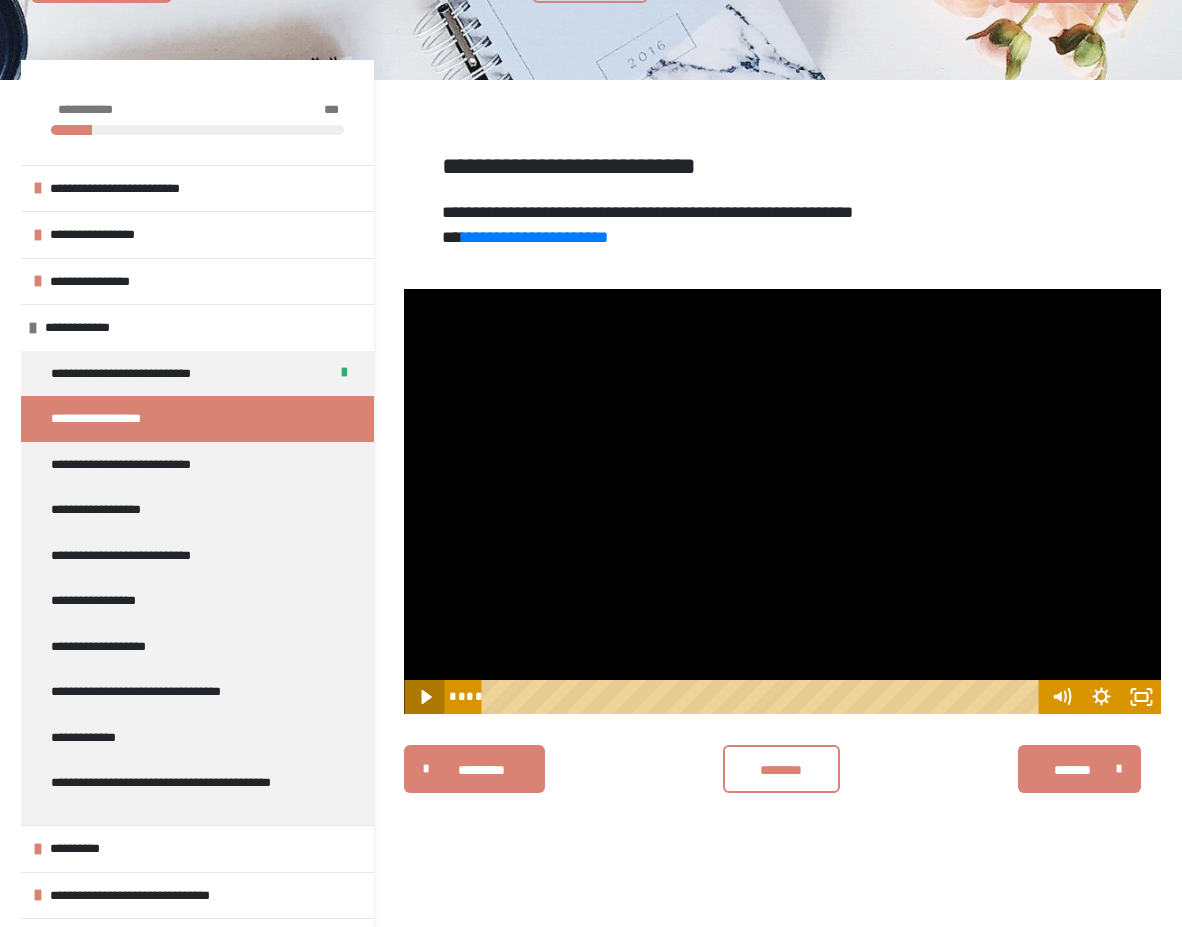 click 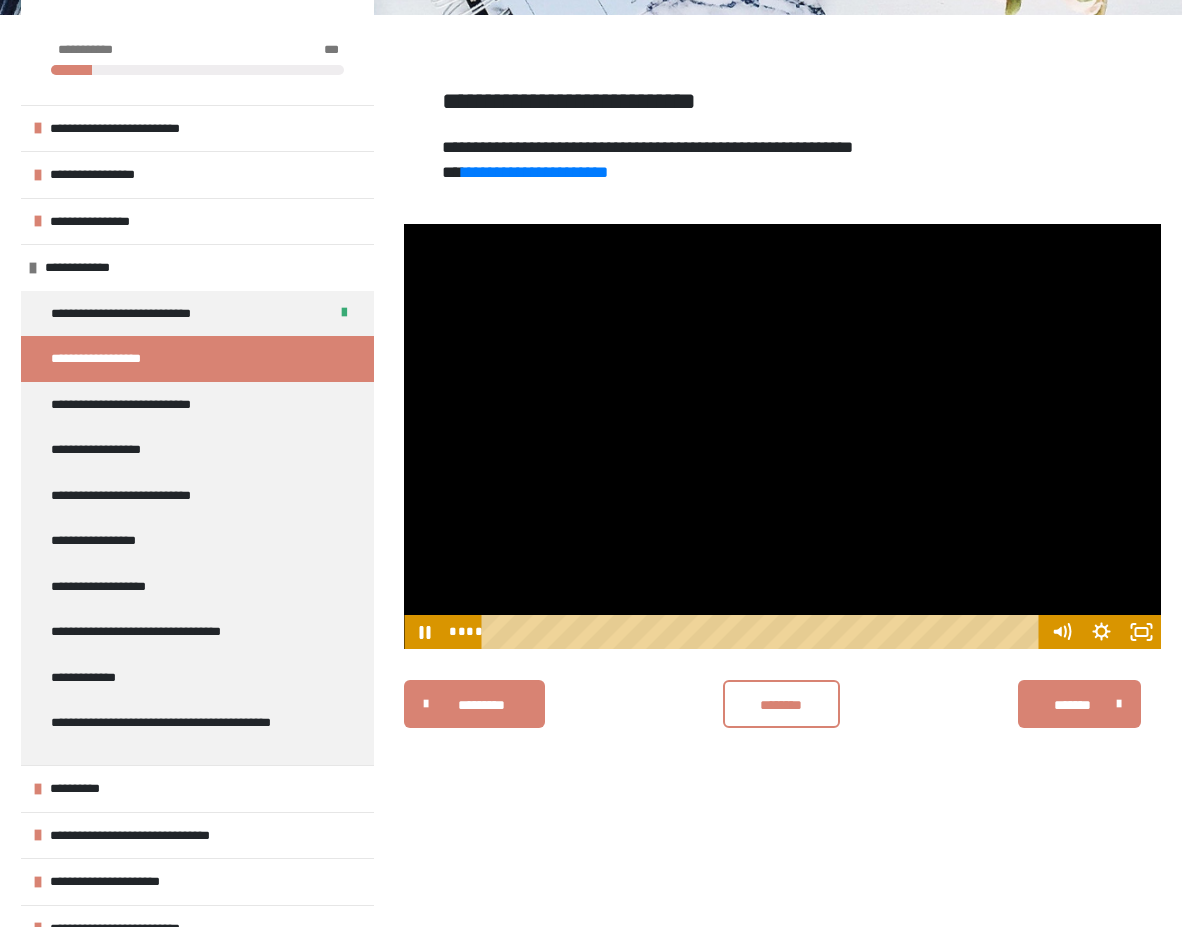 scroll, scrollTop: 300, scrollLeft: 0, axis: vertical 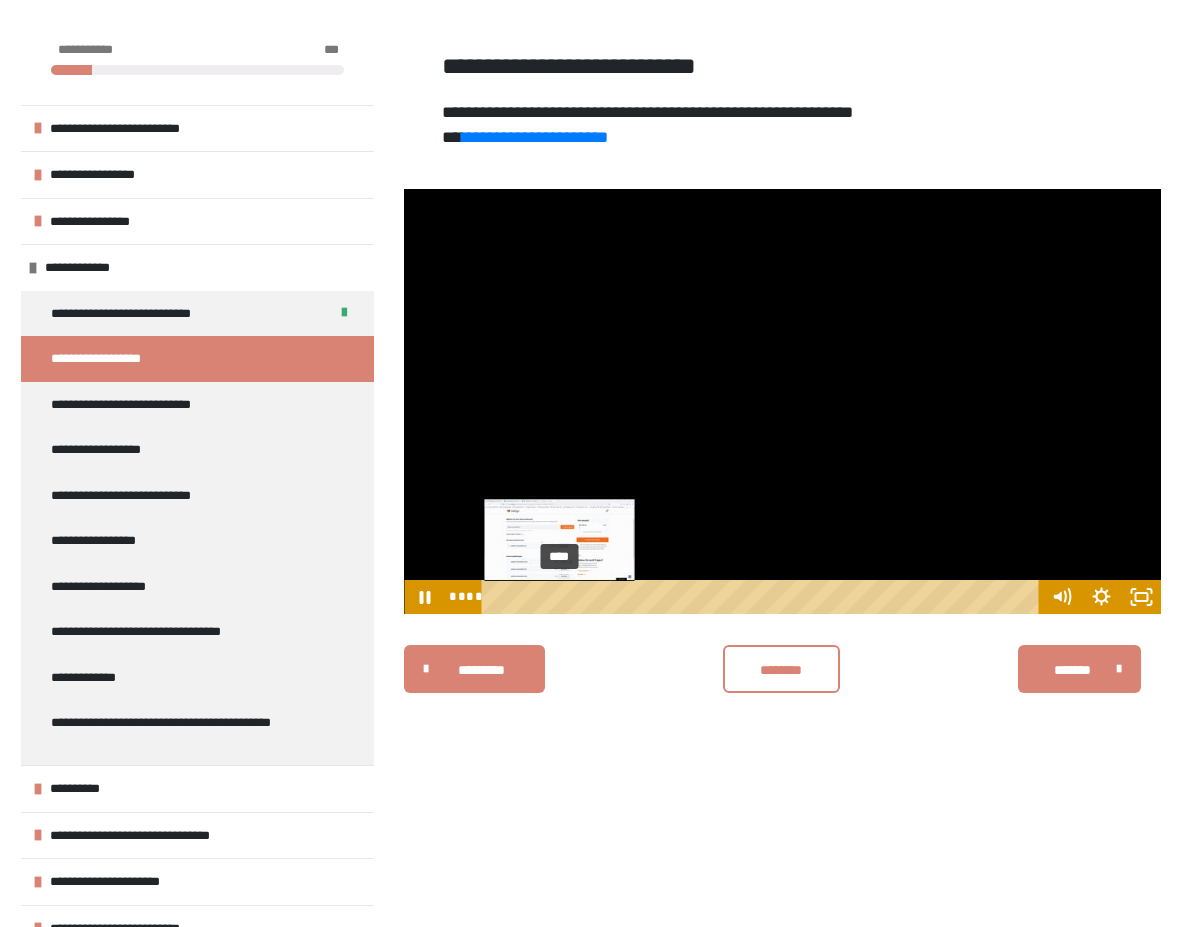 click on "****" at bounding box center [764, 597] 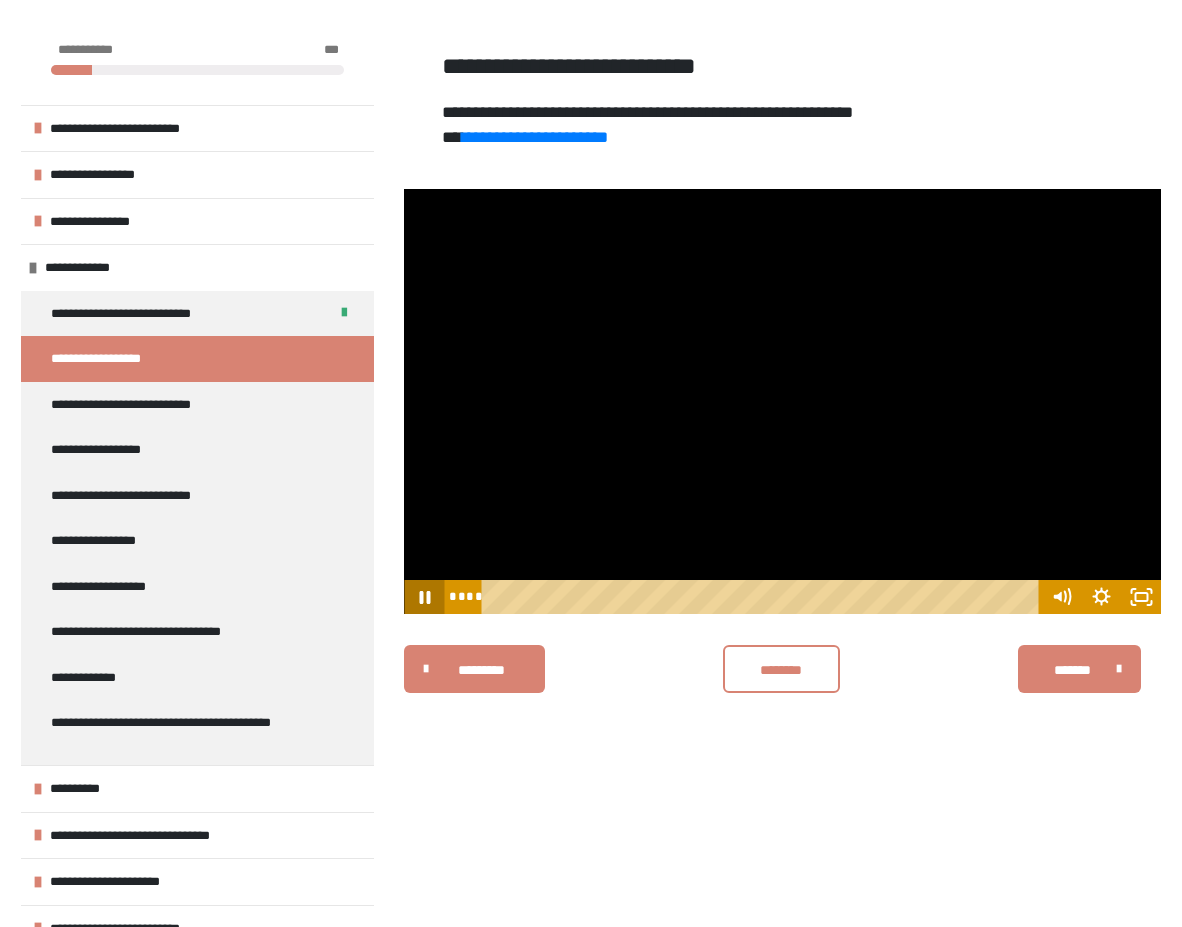 click 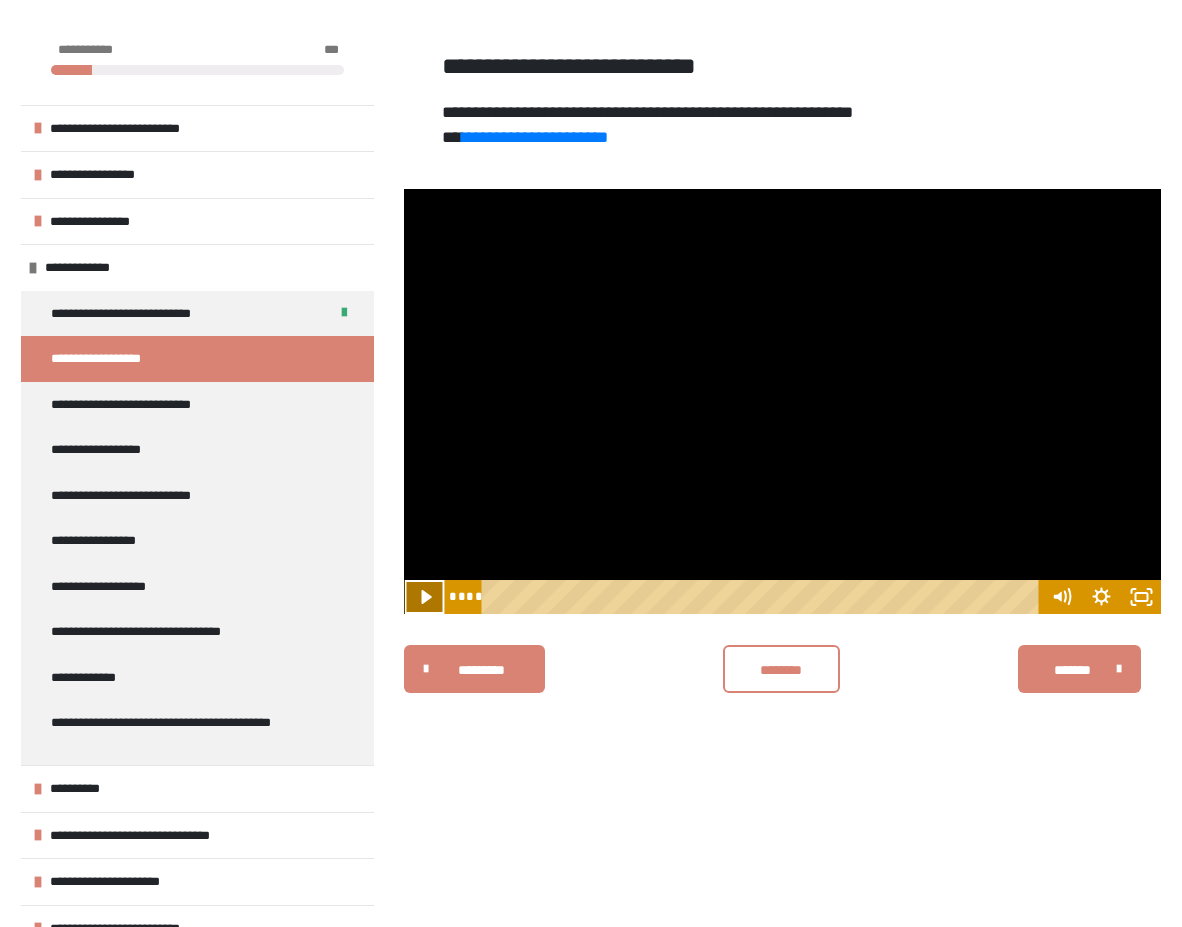 click 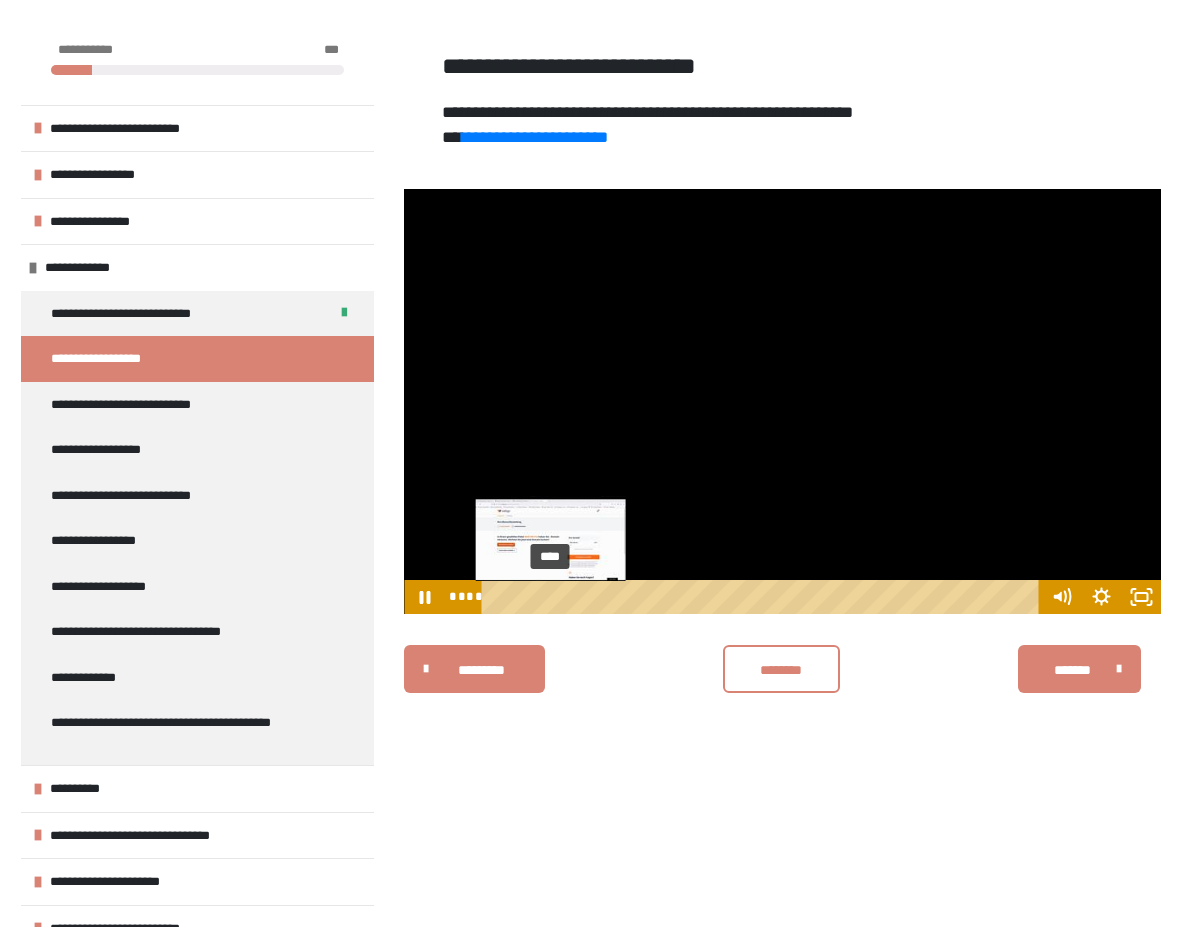 drag, startPoint x: 574, startPoint y: 601, endPoint x: 551, endPoint y: 599, distance: 23.086792 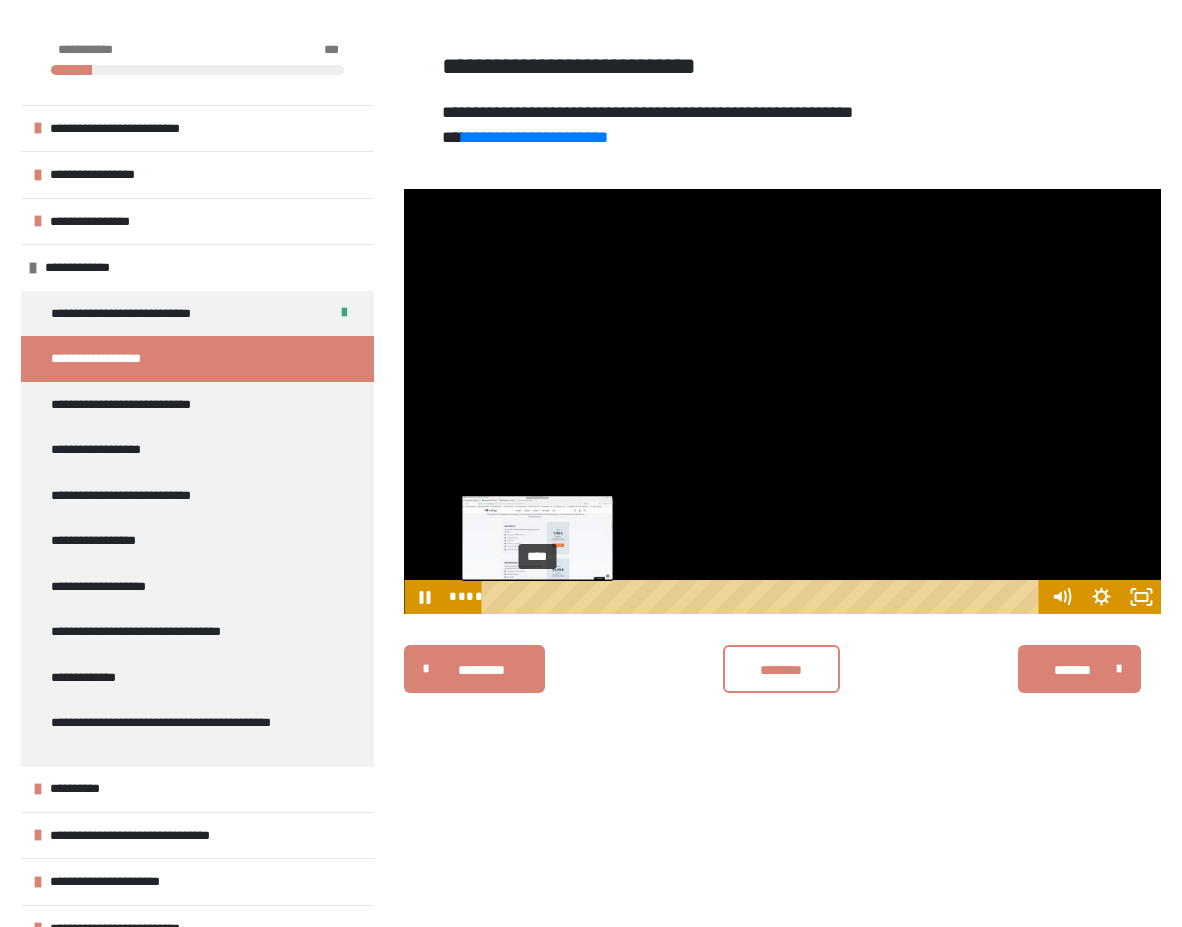 drag, startPoint x: 551, startPoint y: 599, endPoint x: 538, endPoint y: 599, distance: 13 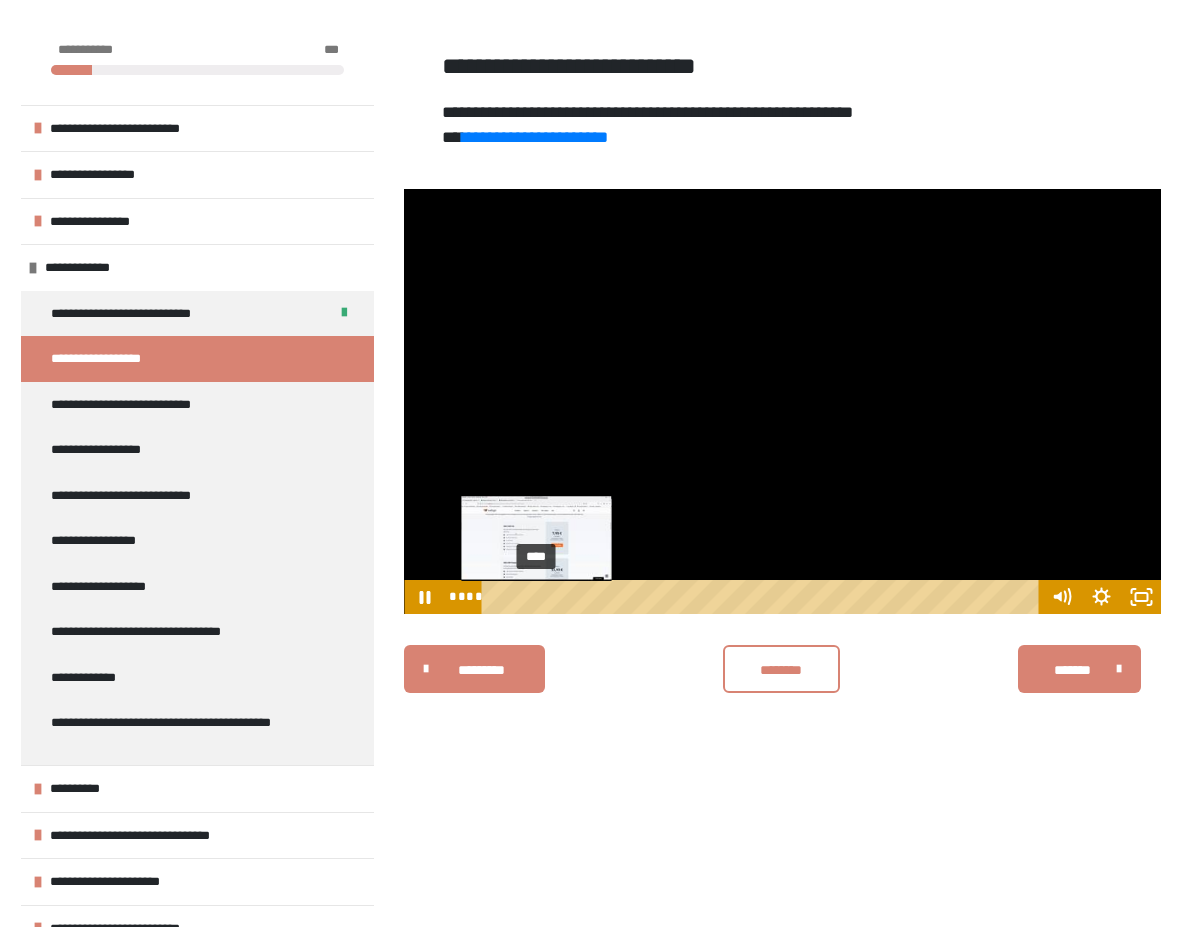 click on "****" at bounding box center (764, 597) 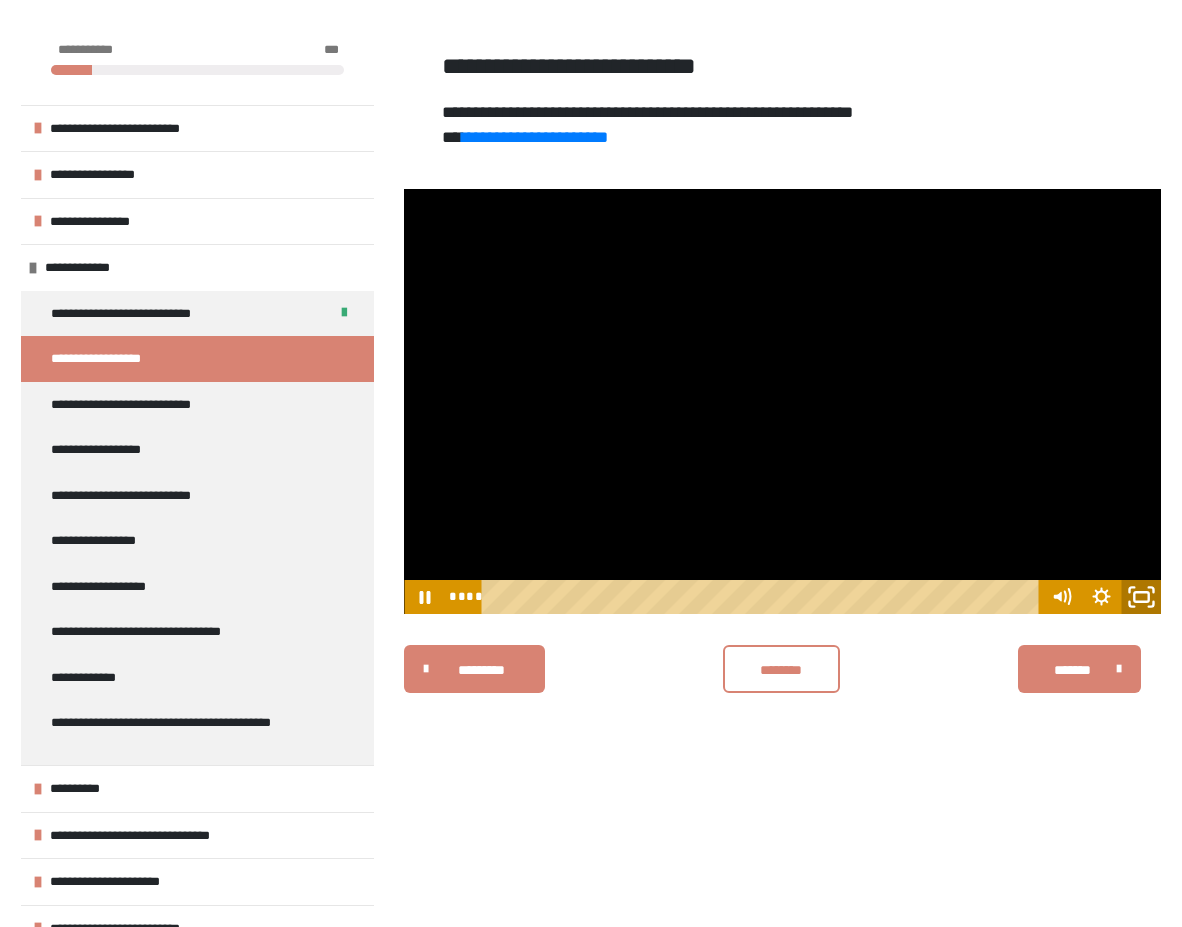 click 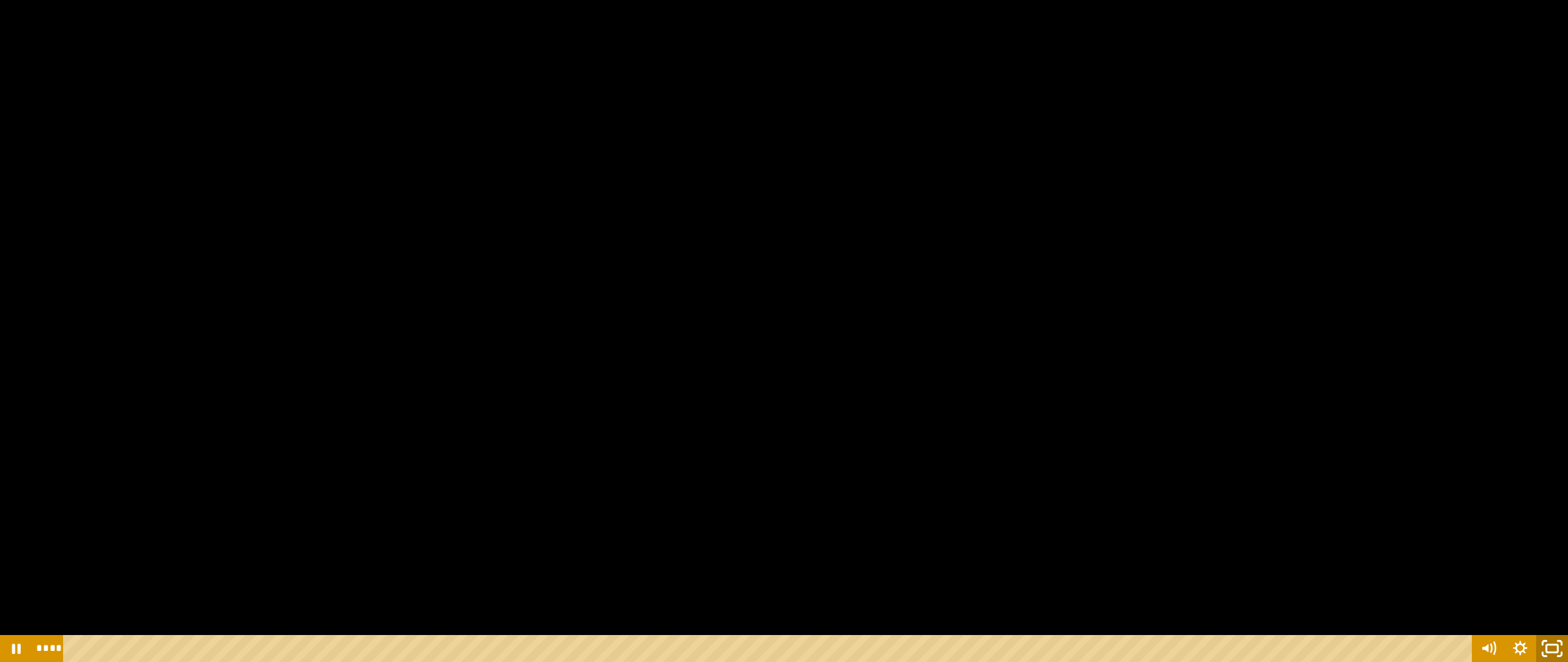 click 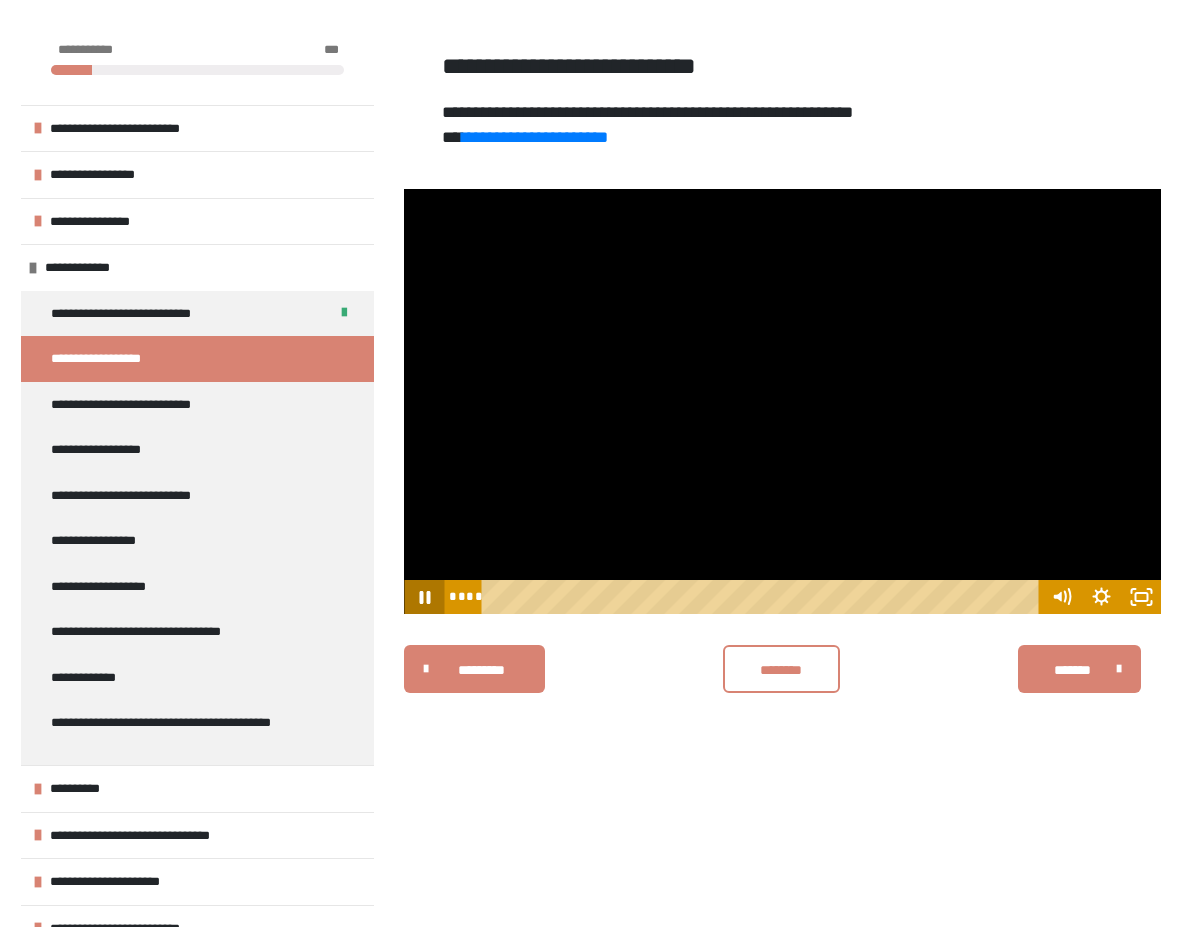 click 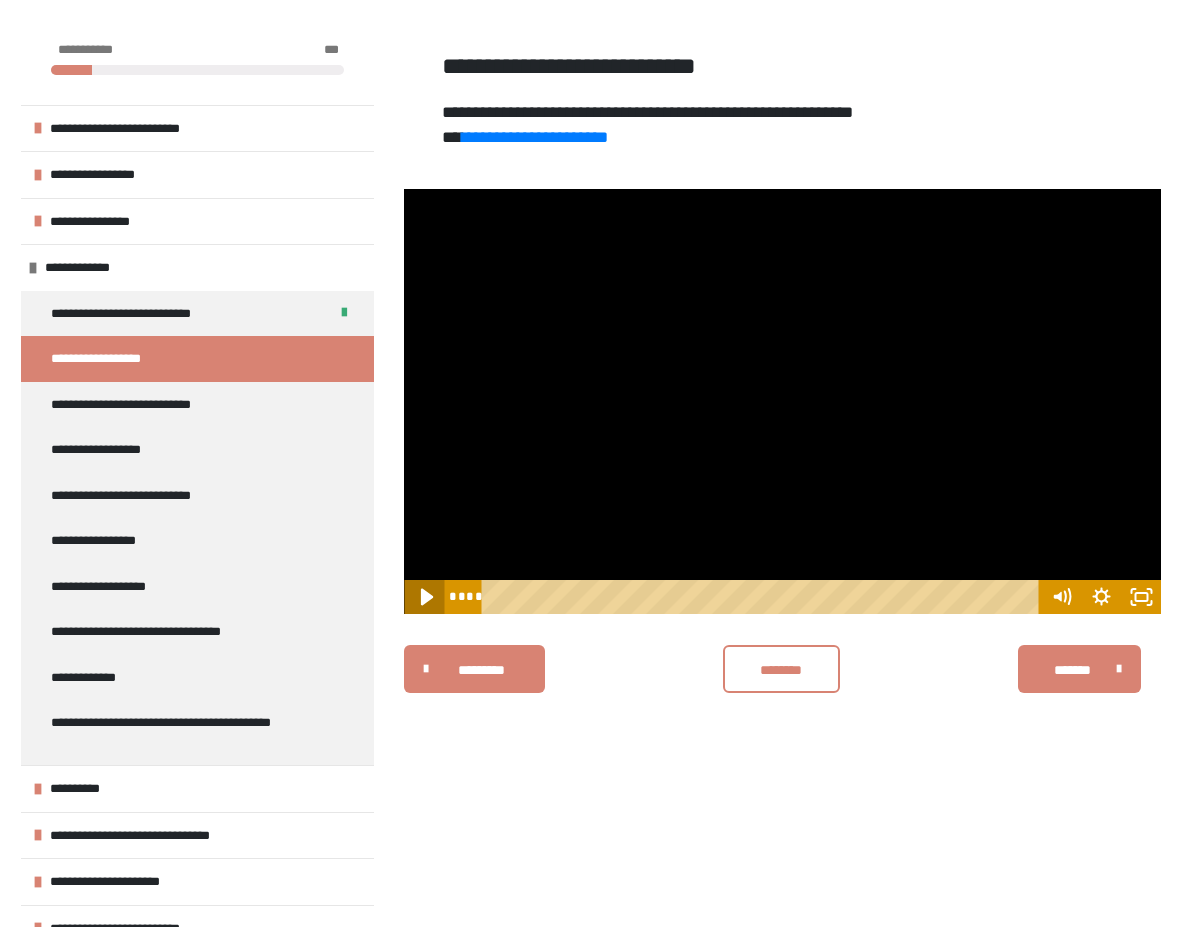 click 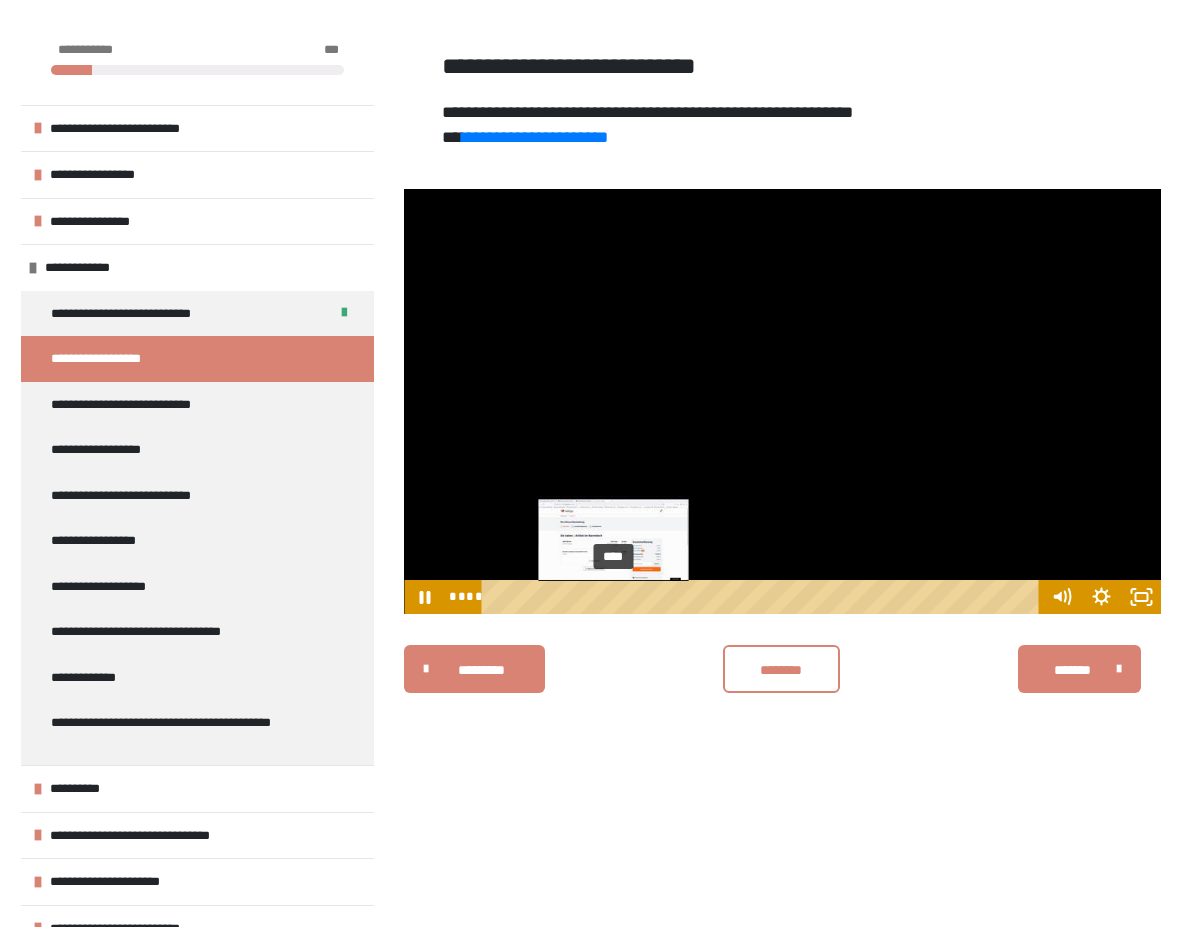 click at bounding box center [613, 597] 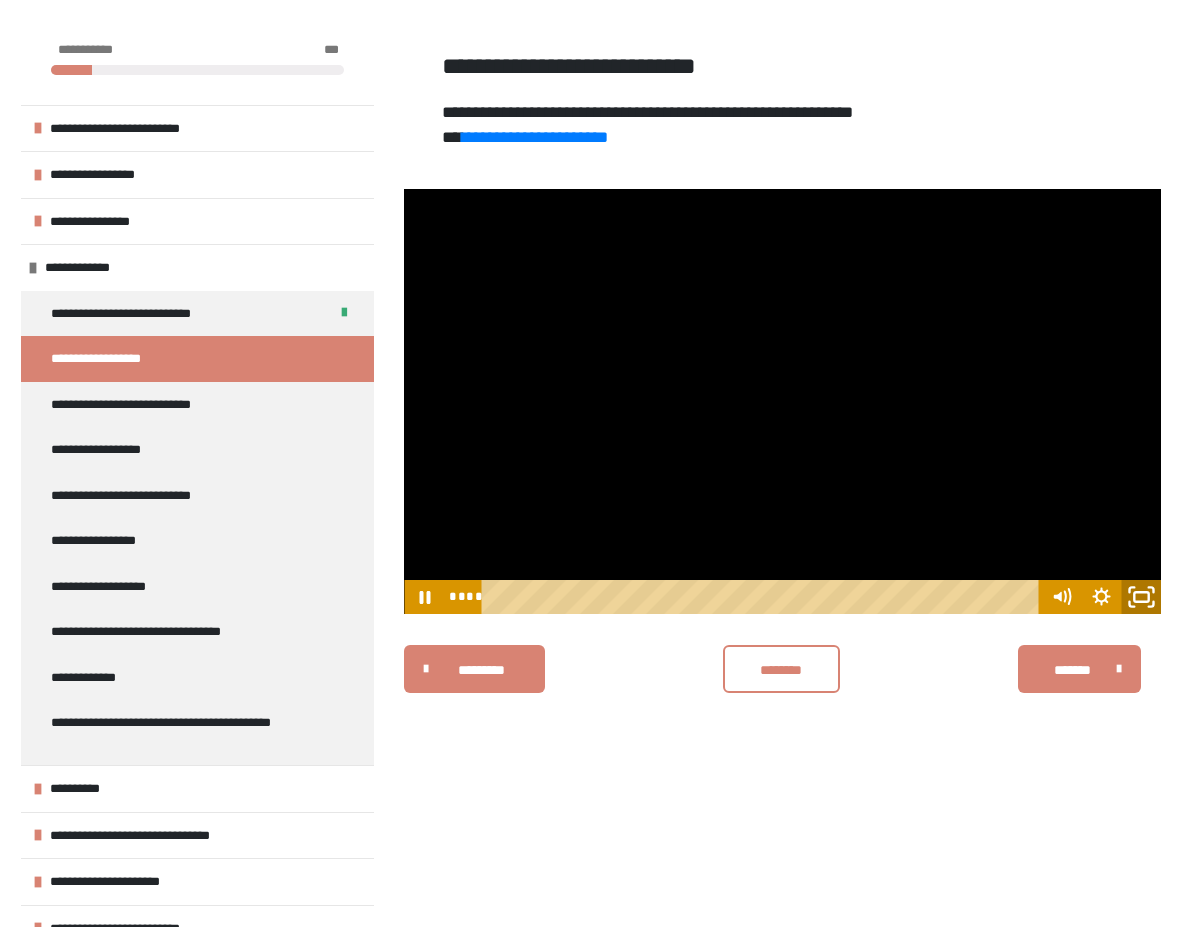 click 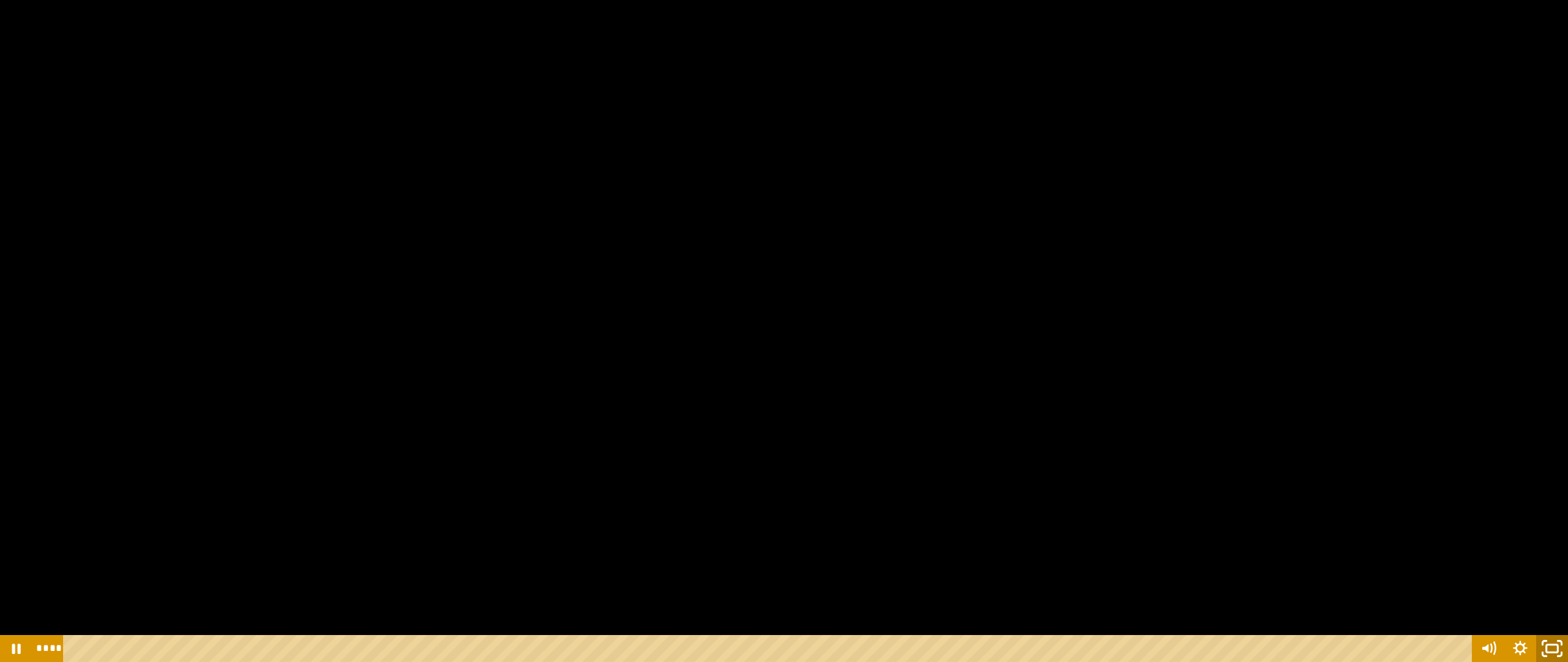 click 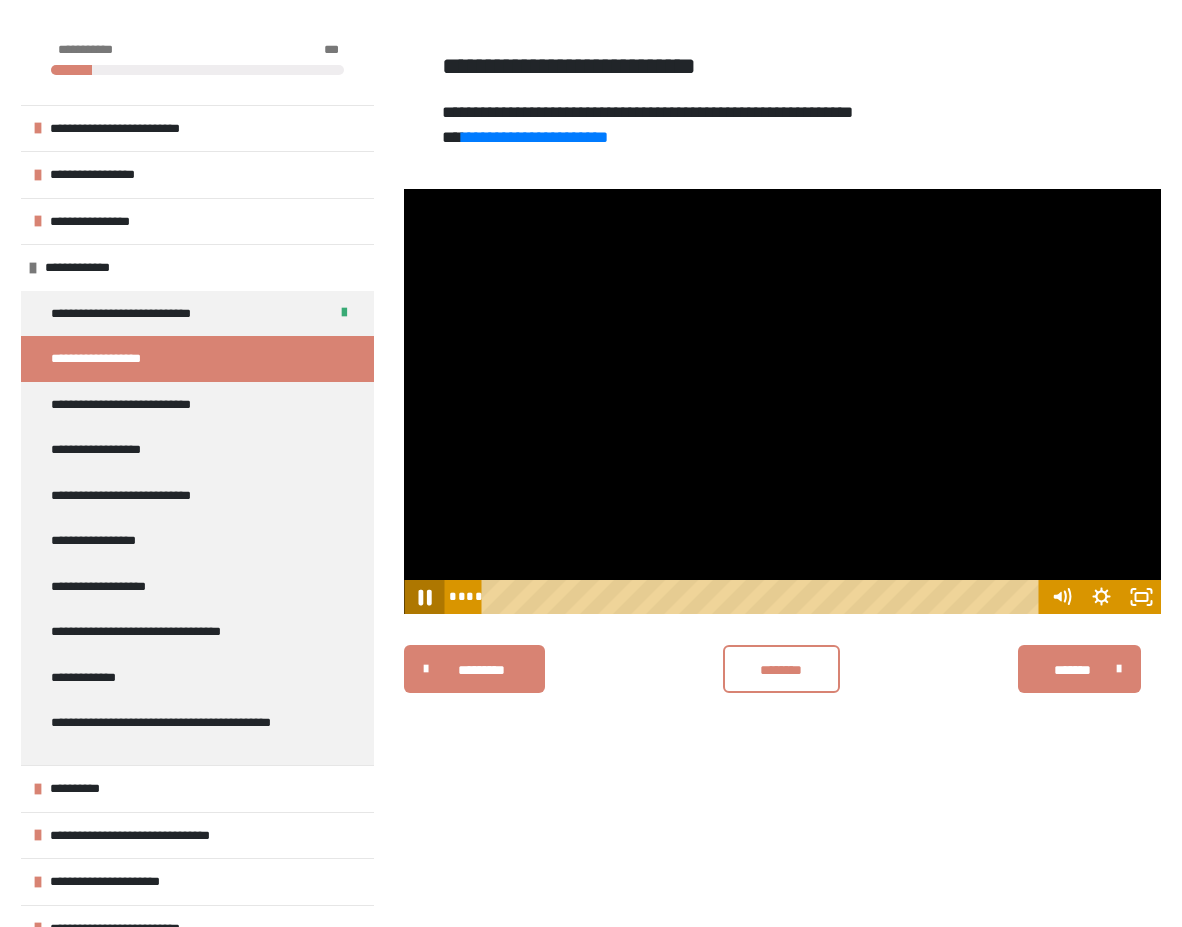 click 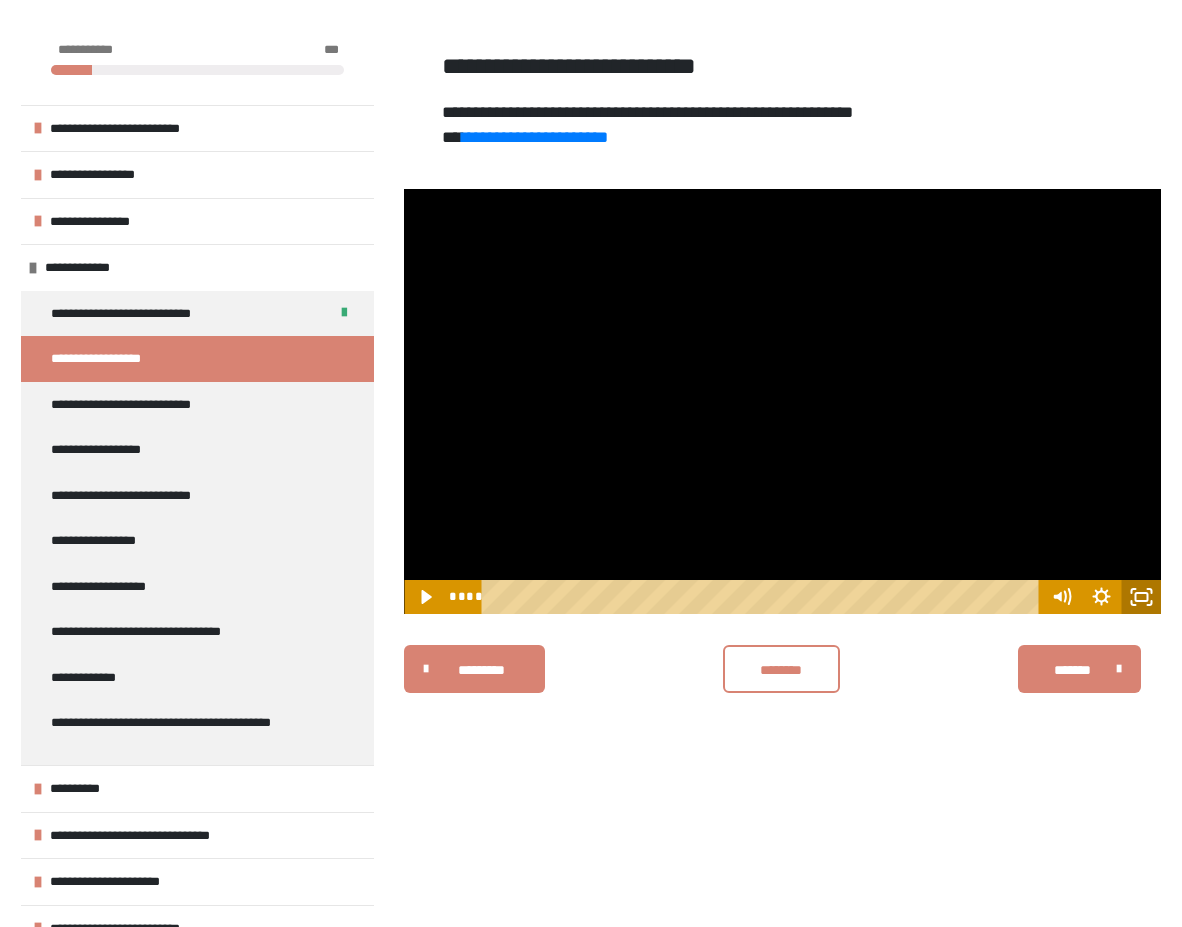drag, startPoint x: 1138, startPoint y: 595, endPoint x: 1178, endPoint y: 691, distance: 104 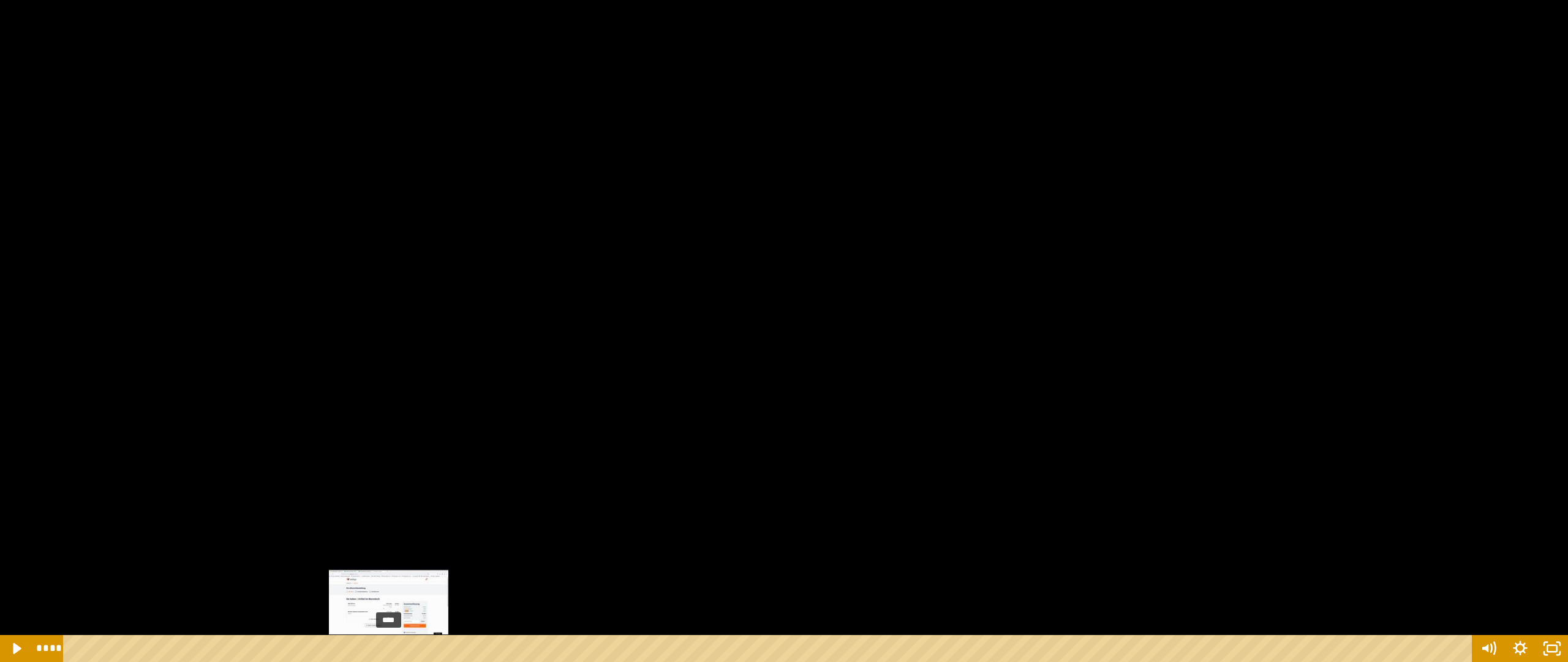 click on "****" at bounding box center (770, 649) 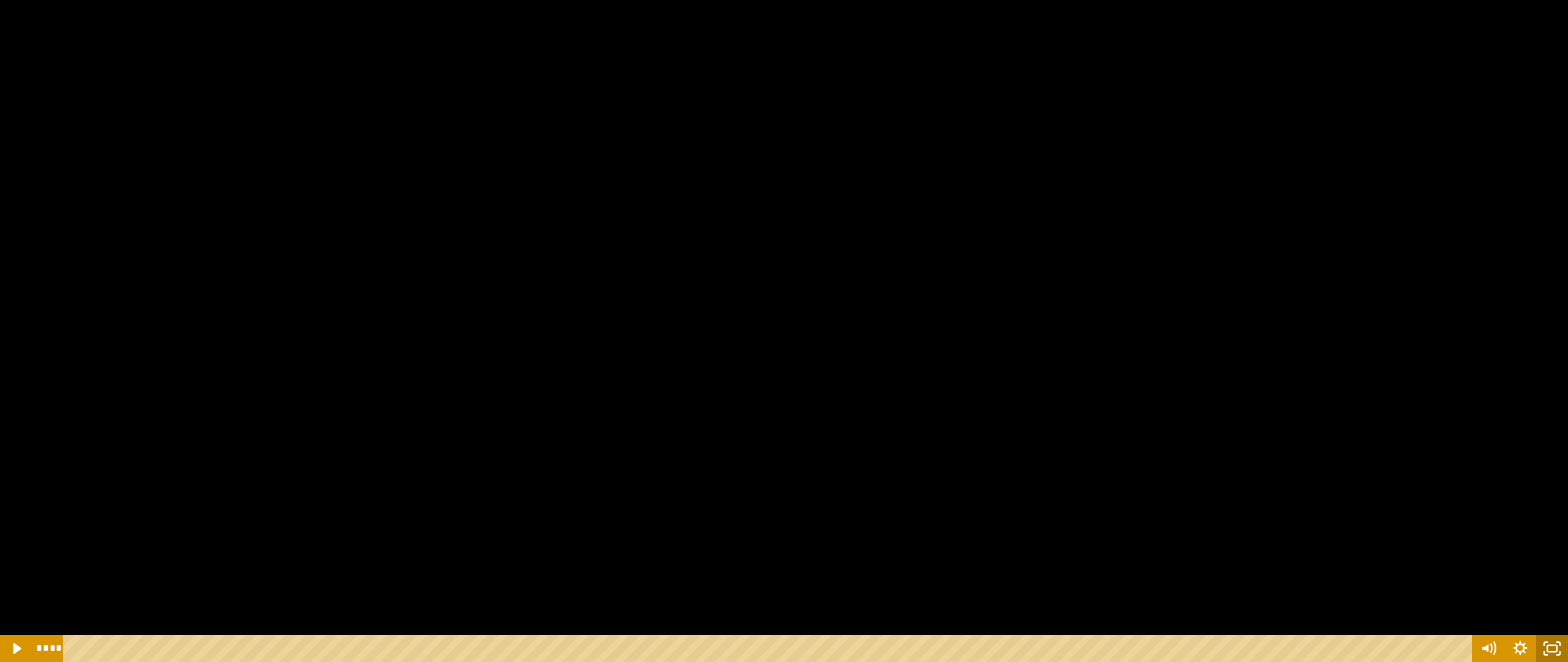 click 